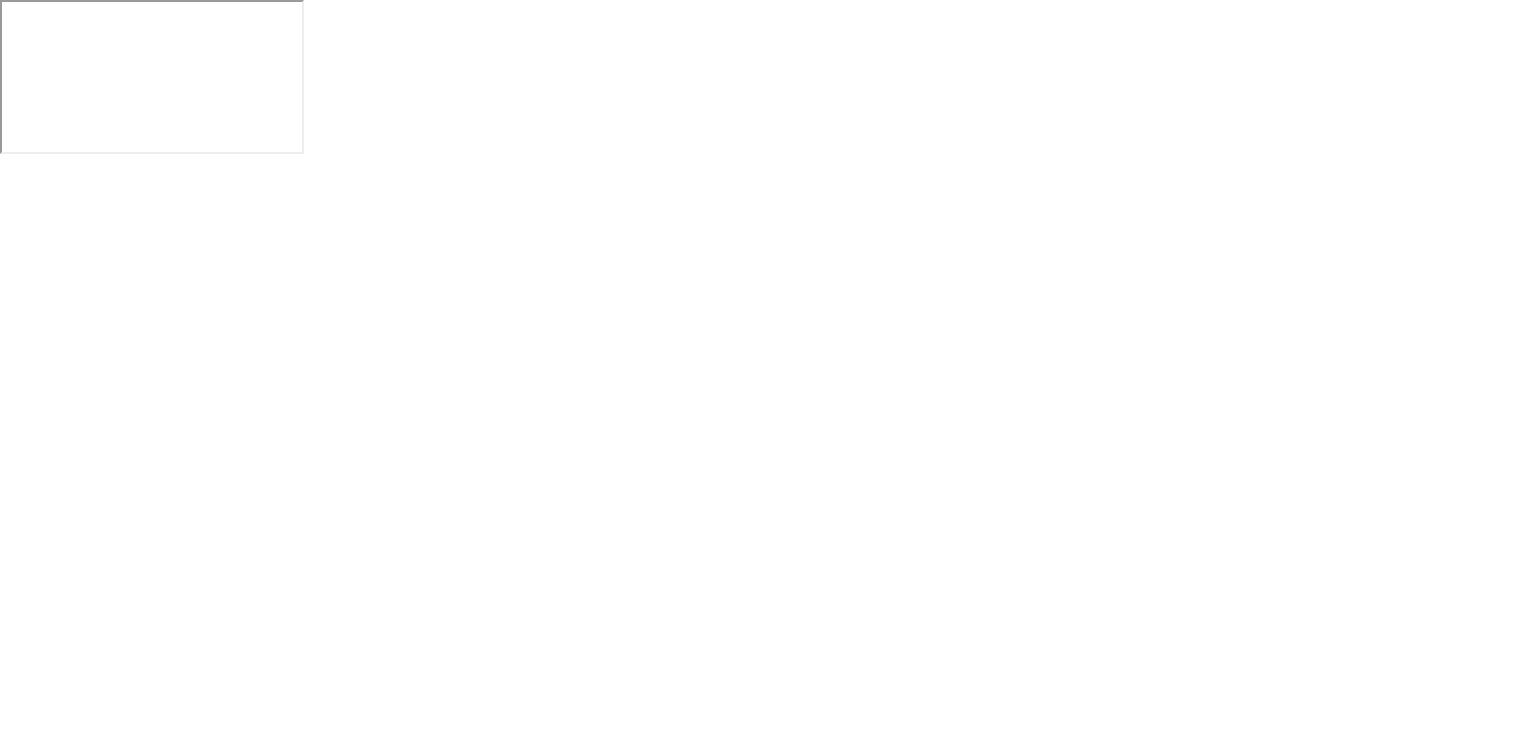 scroll, scrollTop: 0, scrollLeft: 0, axis: both 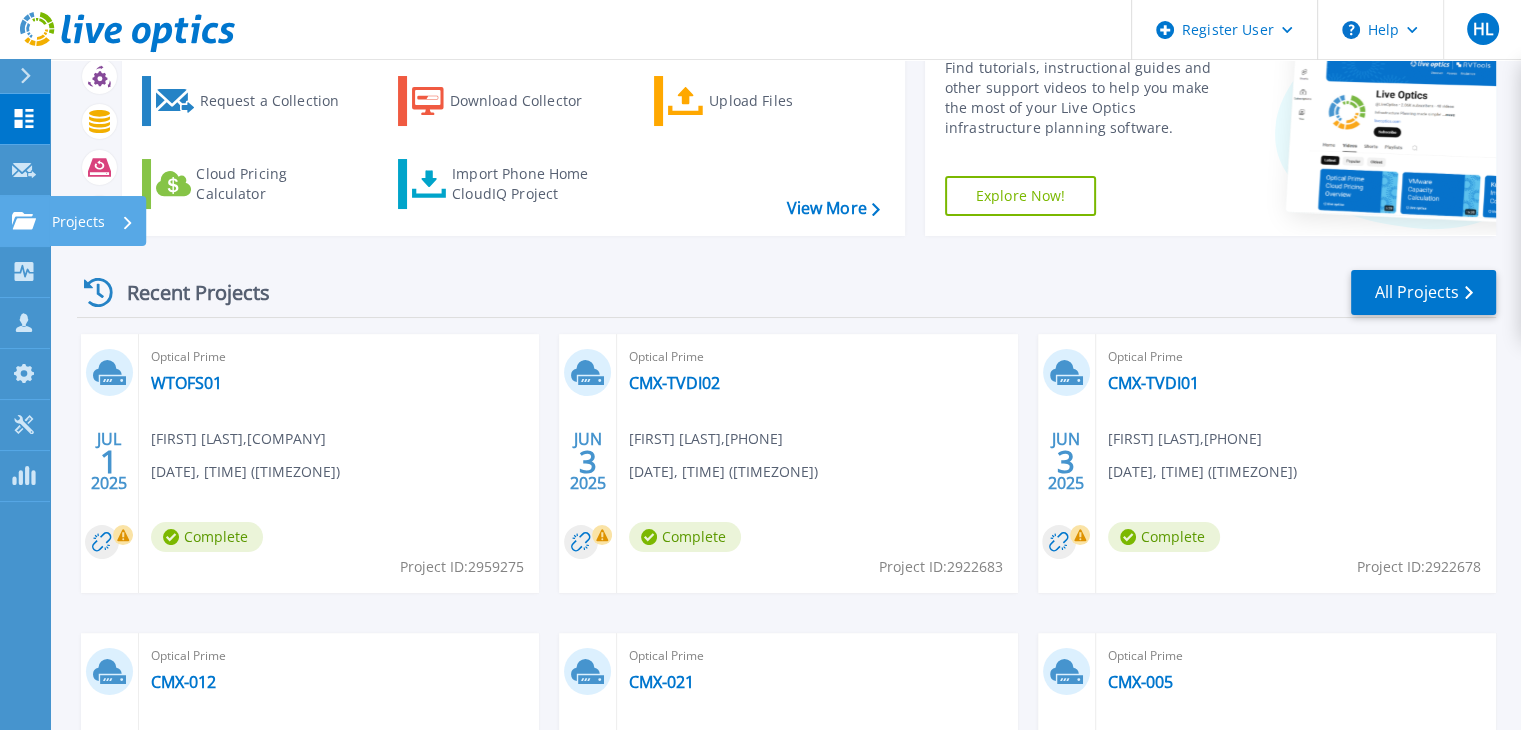 click 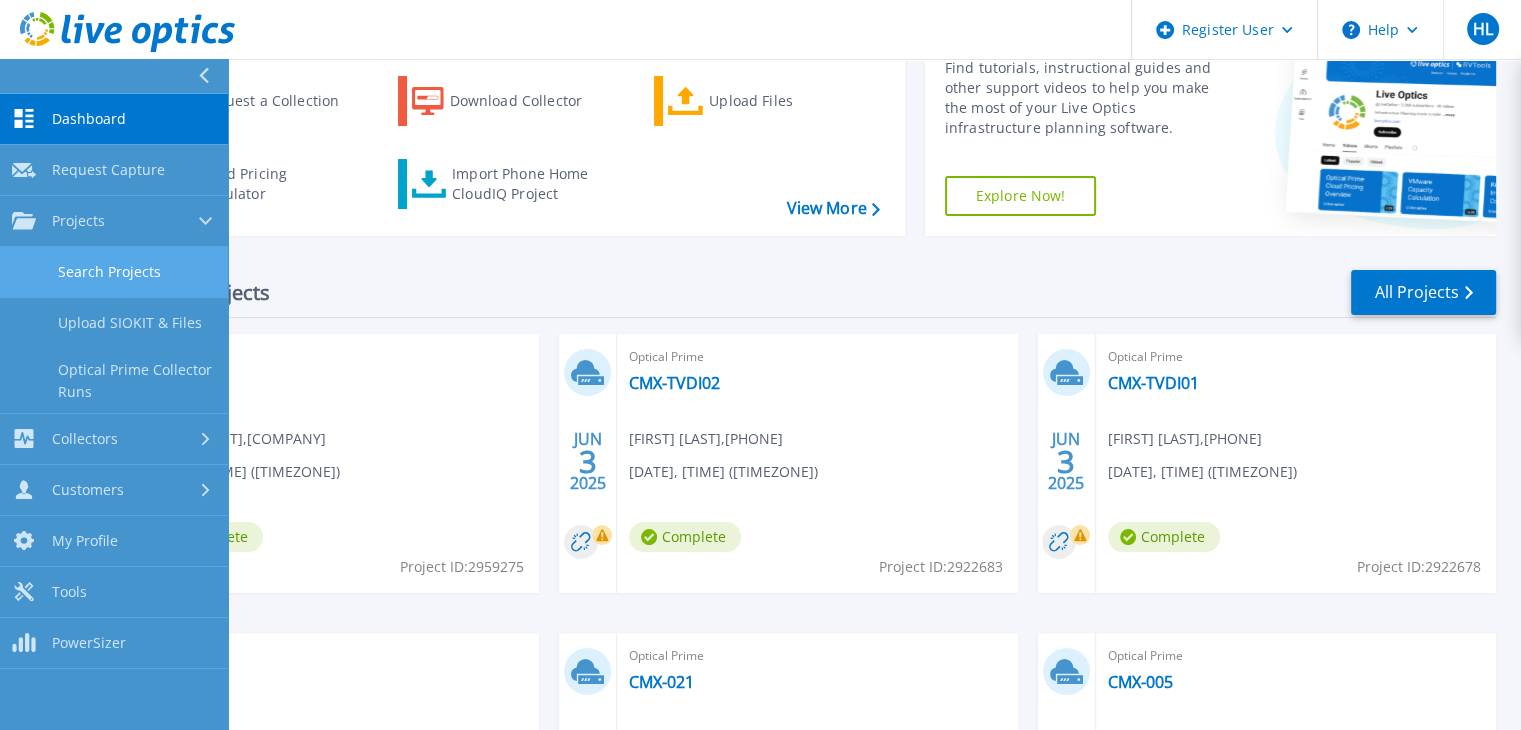 click on "Search Projects" at bounding box center (114, 272) 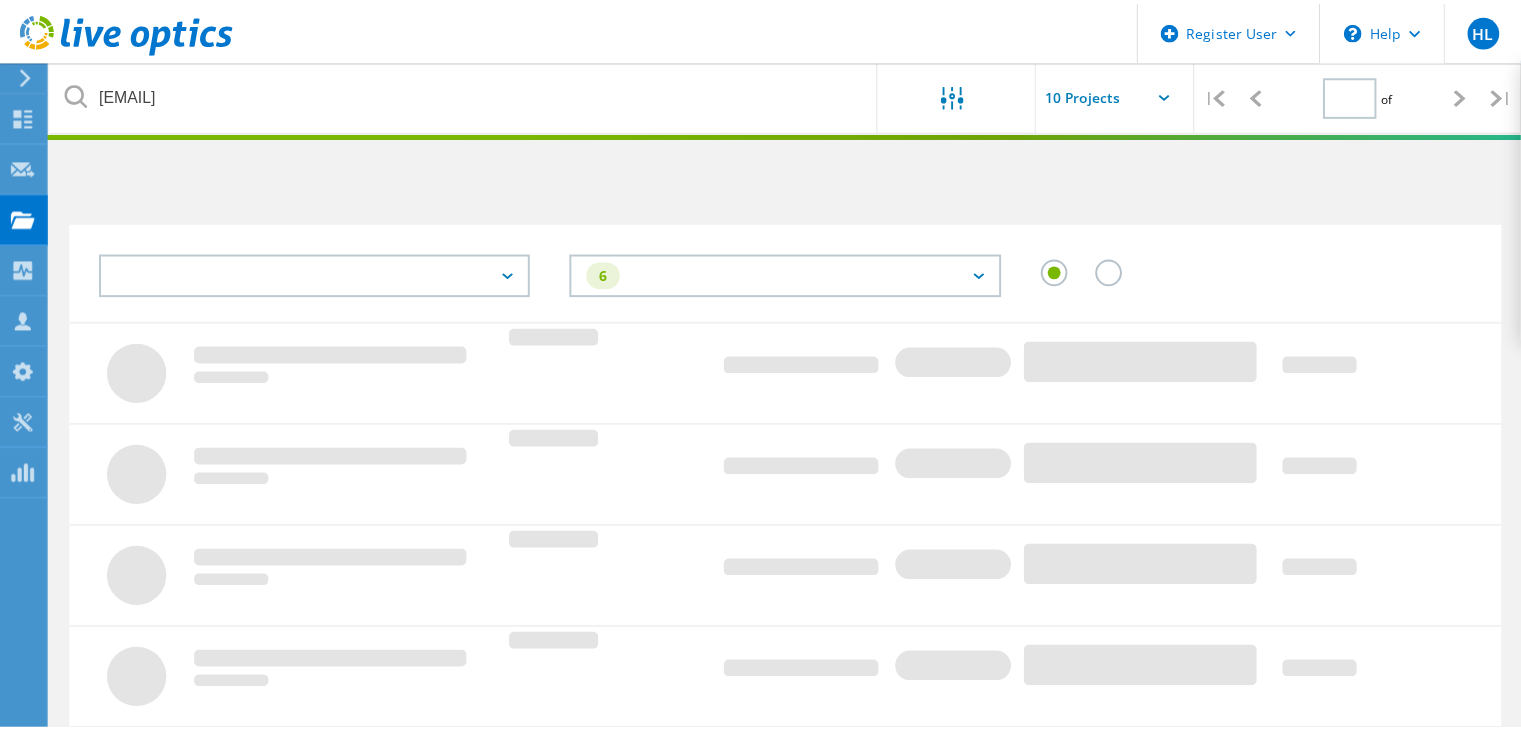 scroll, scrollTop: 0, scrollLeft: 0, axis: both 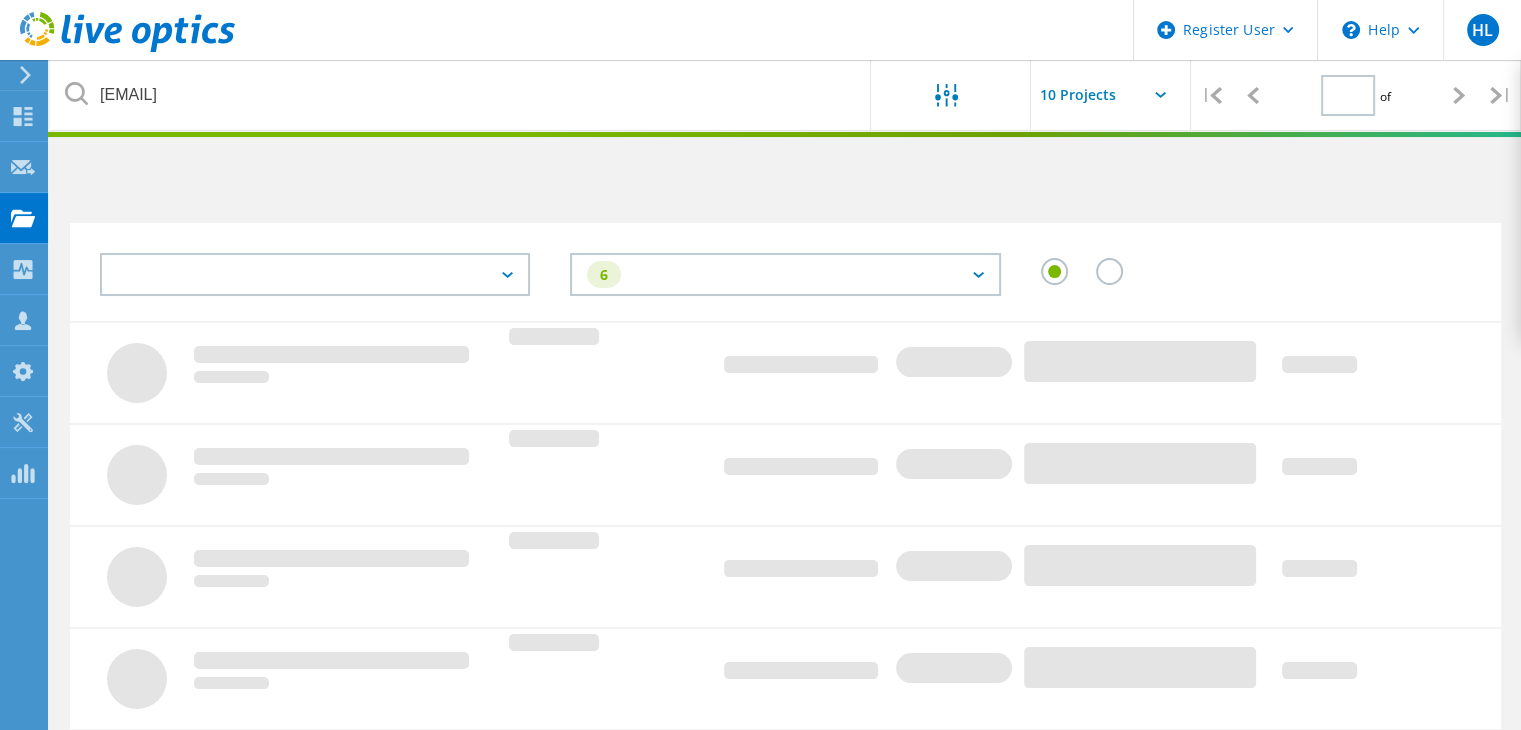 type on "1" 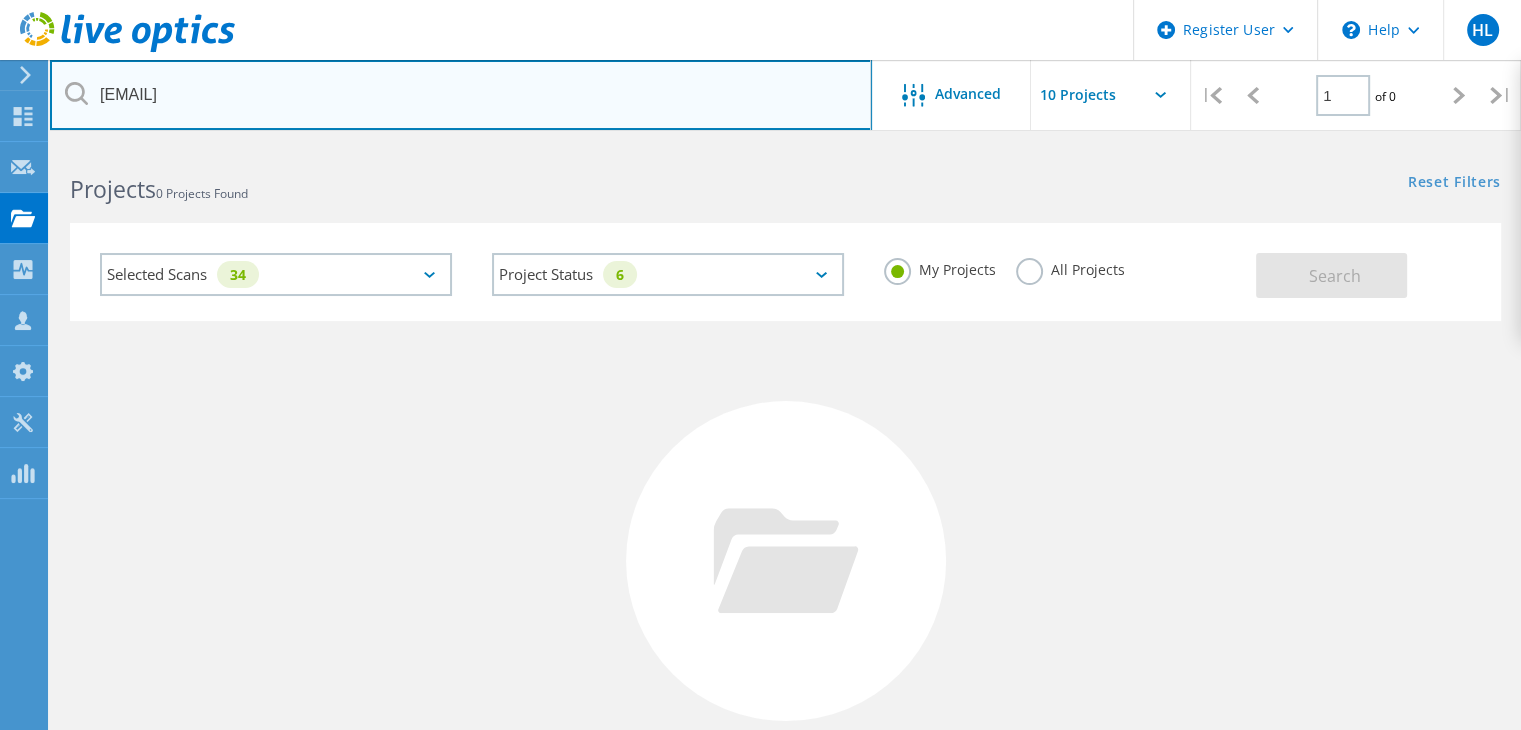 click on "[EMAIL]" at bounding box center [461, 95] 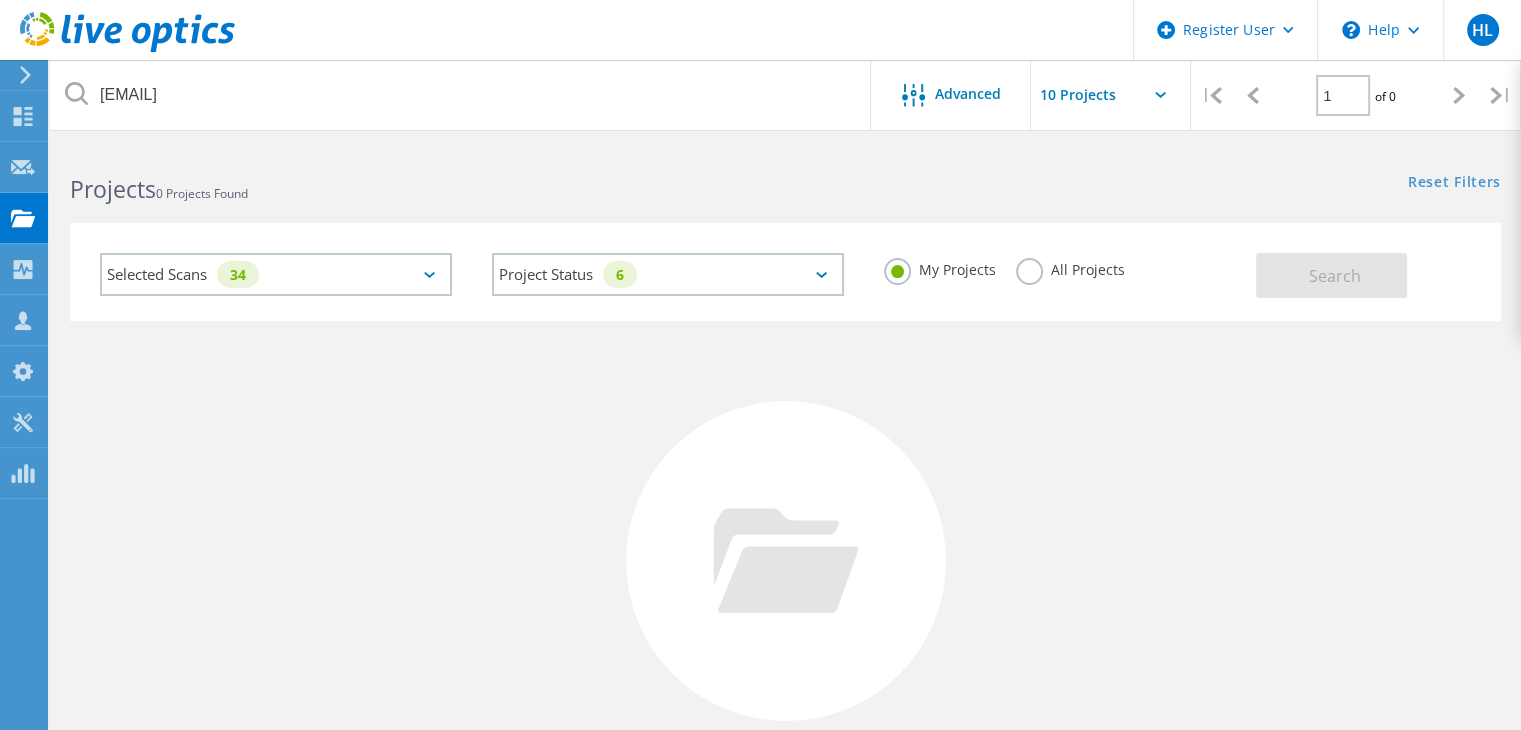 click on "All Projects" 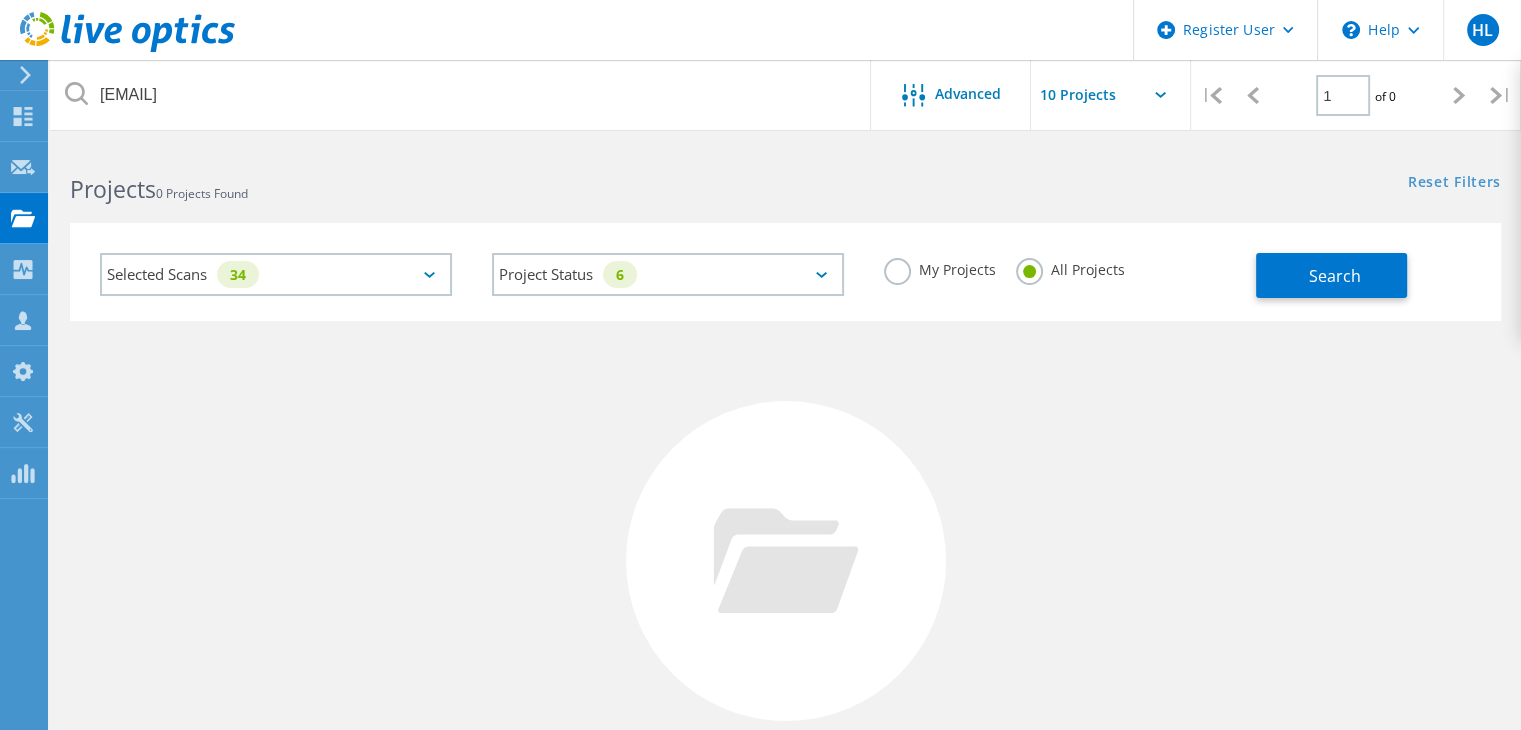click on "Selected Scans   34   Project Status   6  In Progress Complete Published Anonymous Archived Error My Projects All Projects Search" 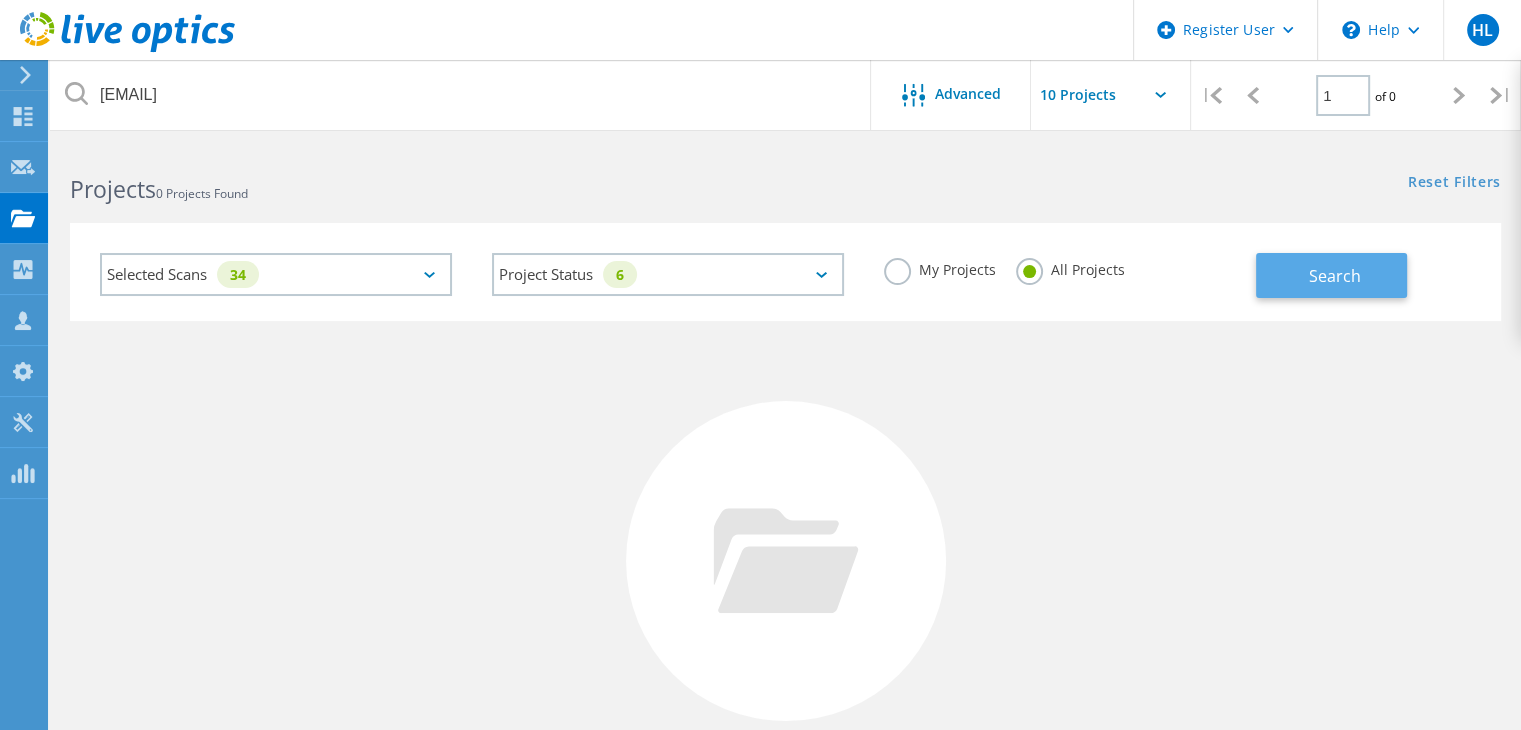 click on "Search" 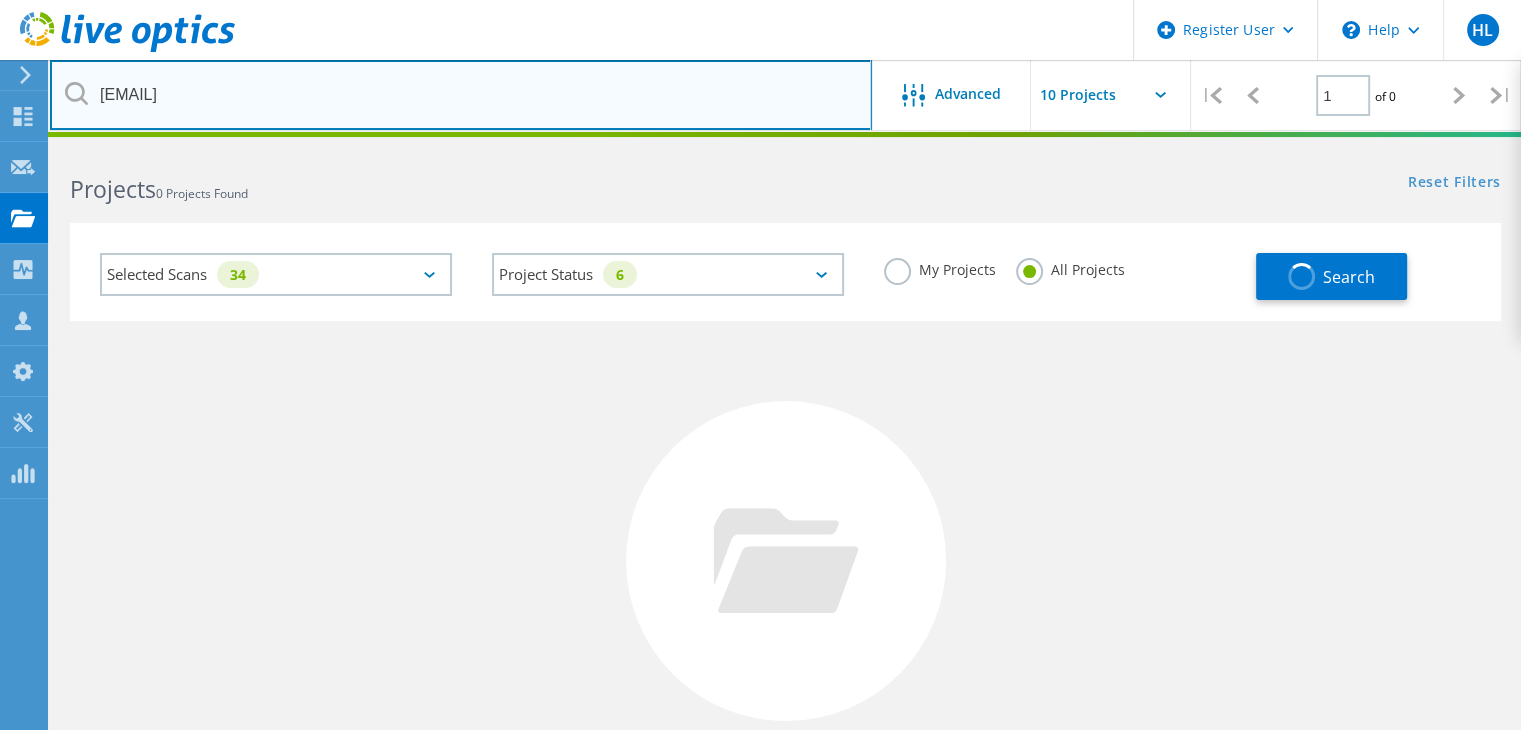 click on "[EMAIL]" at bounding box center [461, 95] 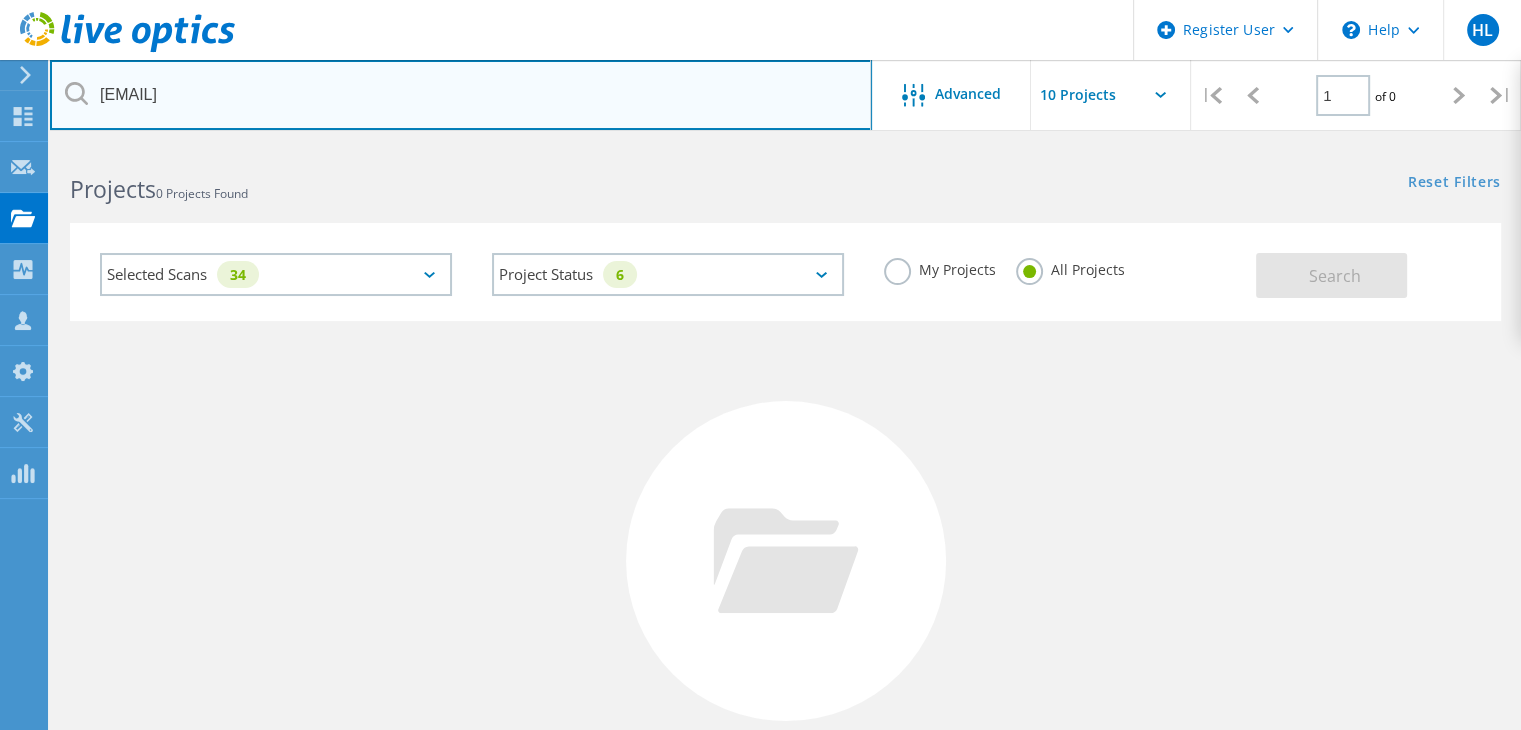 paste on "rob.lewis" 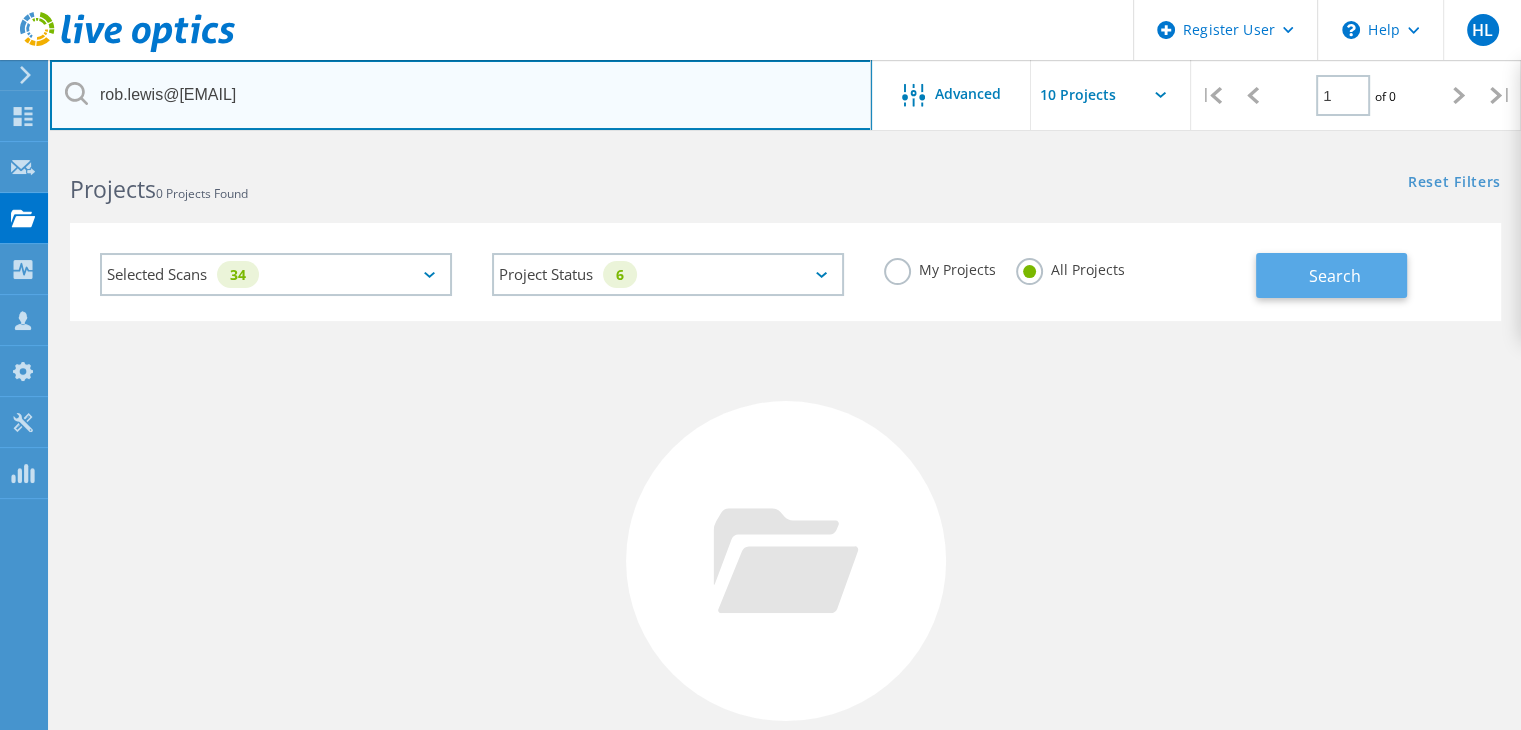type on "rob.lewis@[EMAIL]" 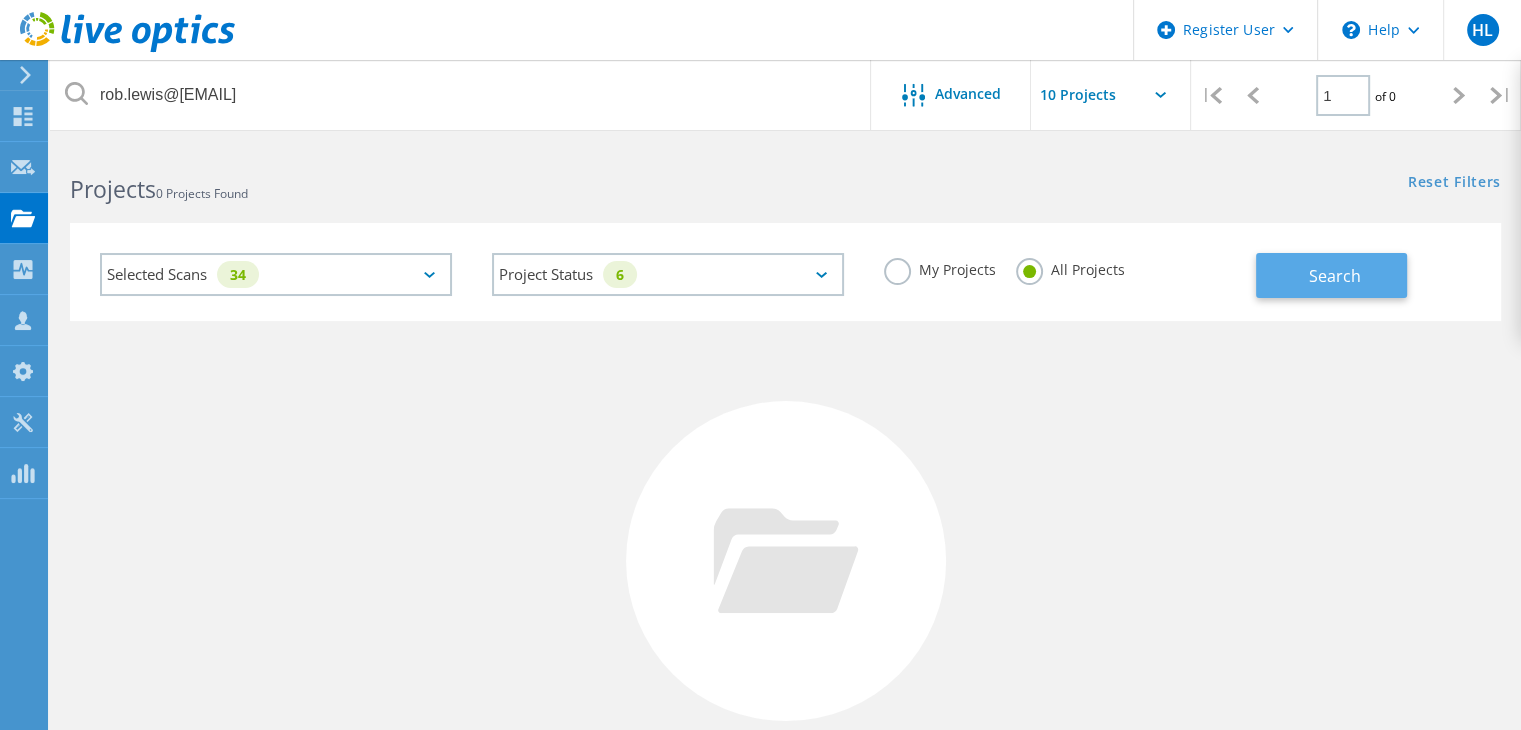 click on "Search" 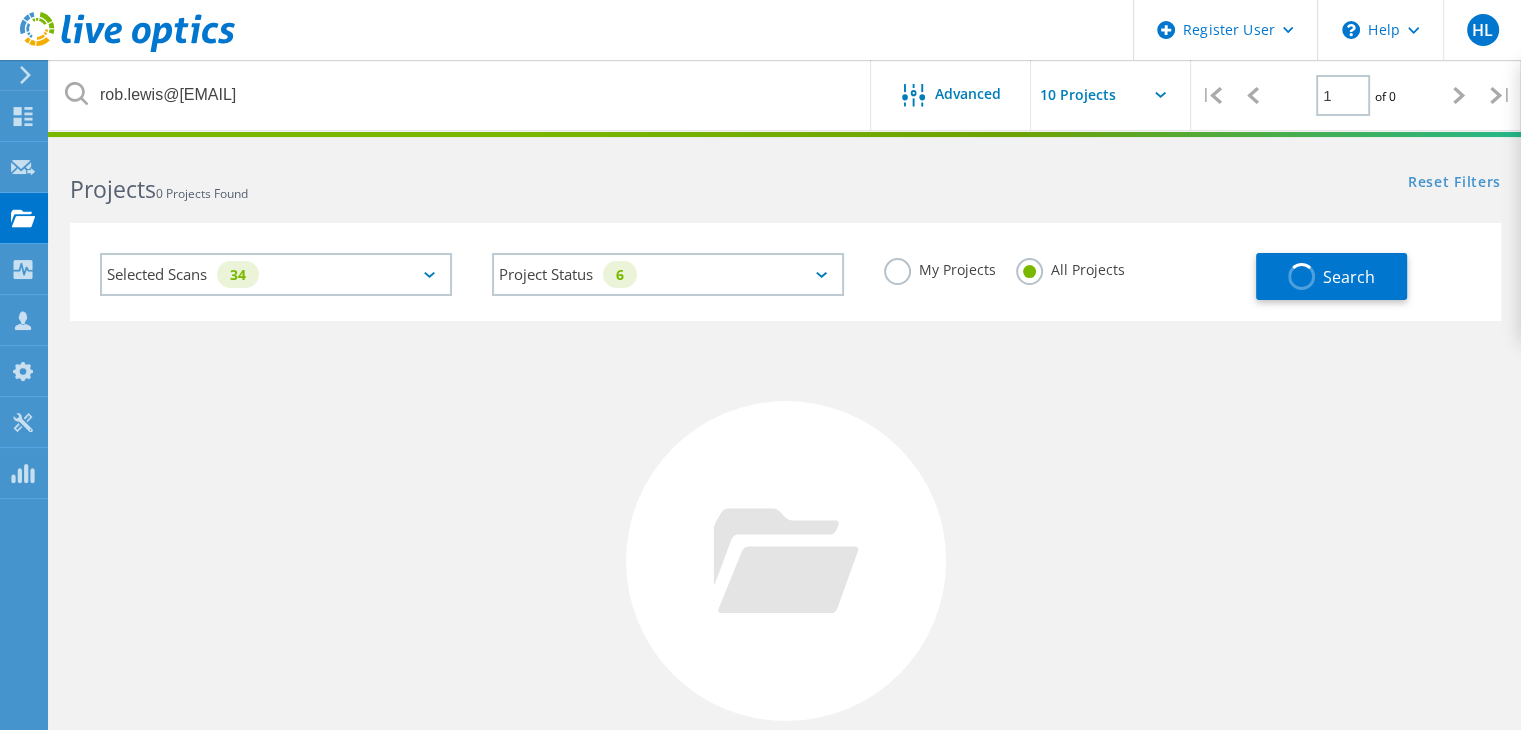 click on "Selected Scans   34" 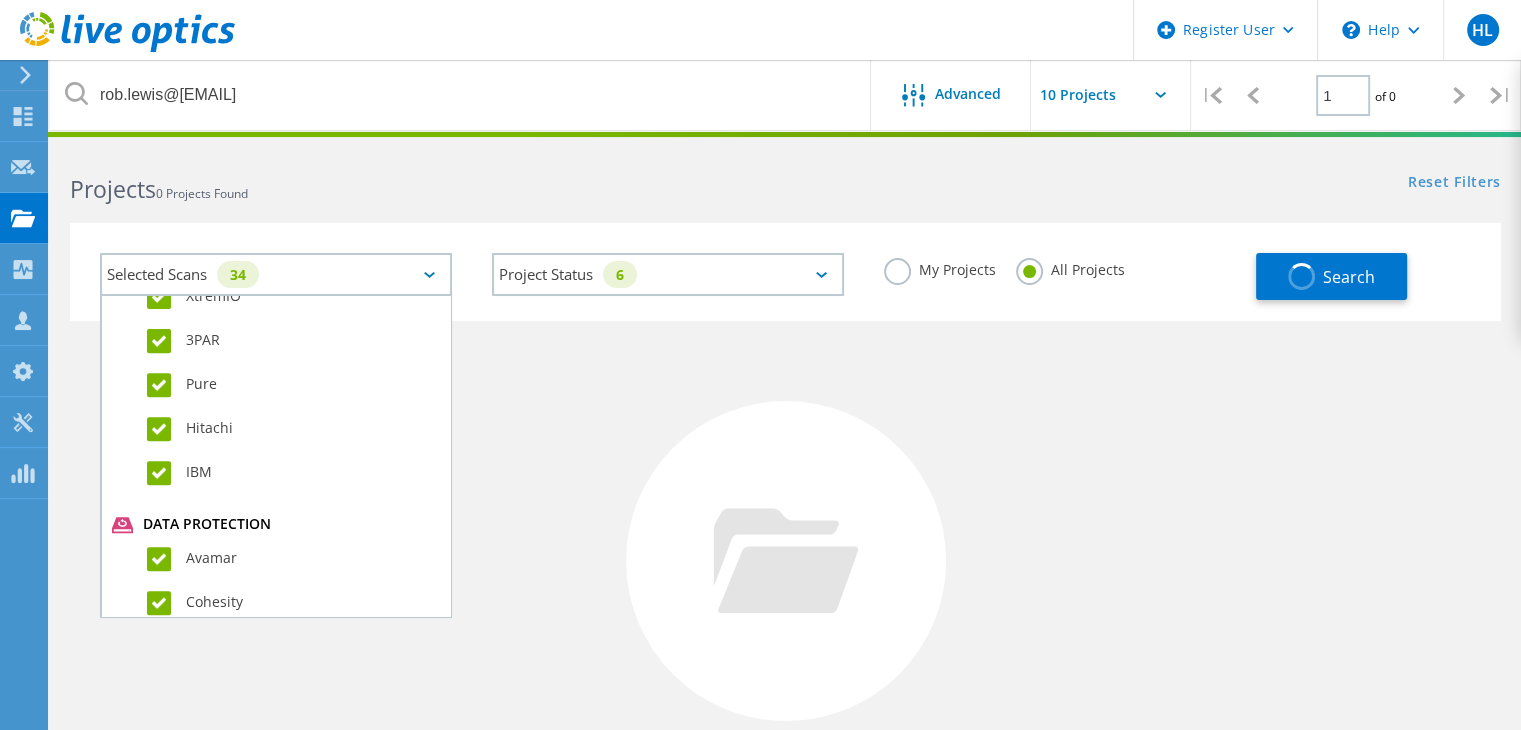 scroll, scrollTop: 1378, scrollLeft: 0, axis: vertical 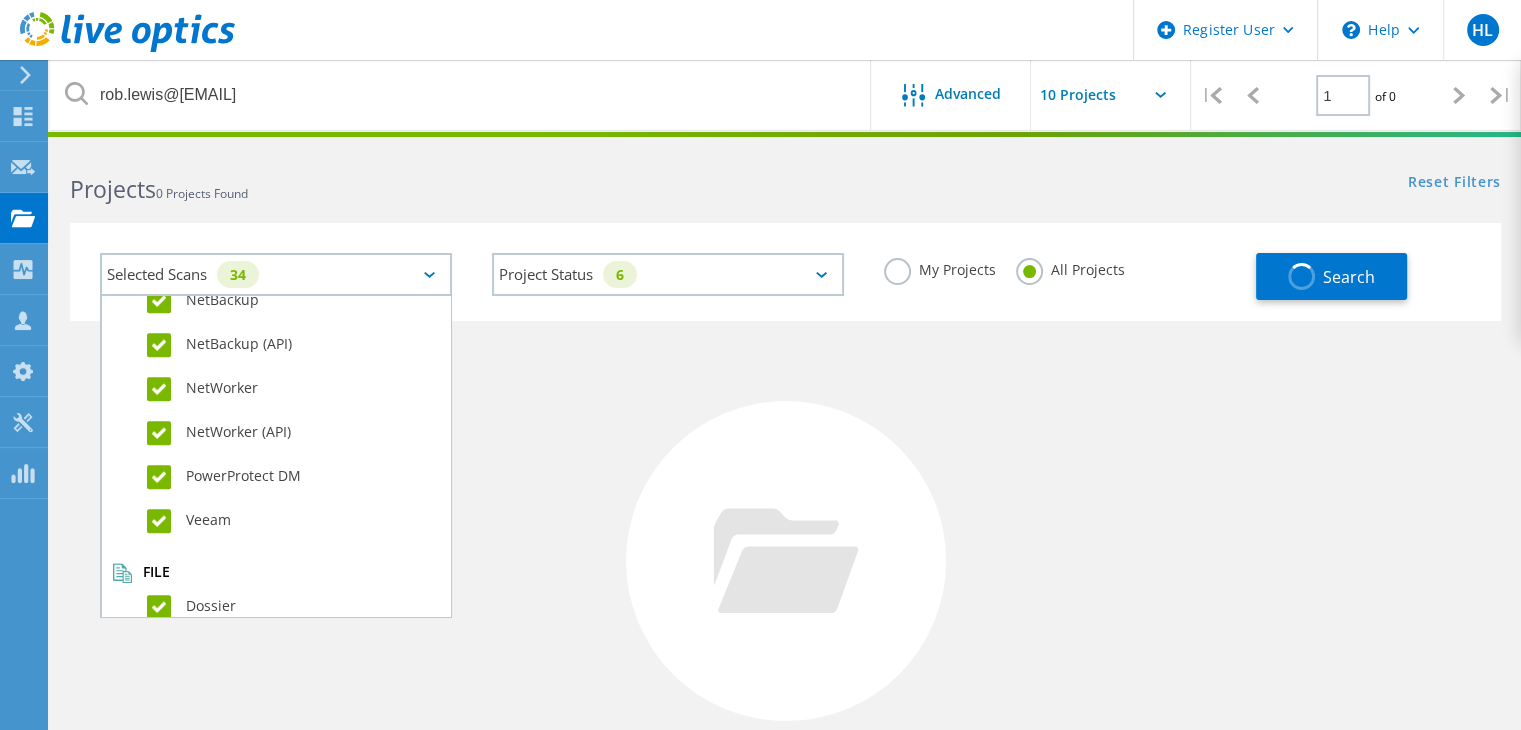 click on "No Projects Found Try refining your search." 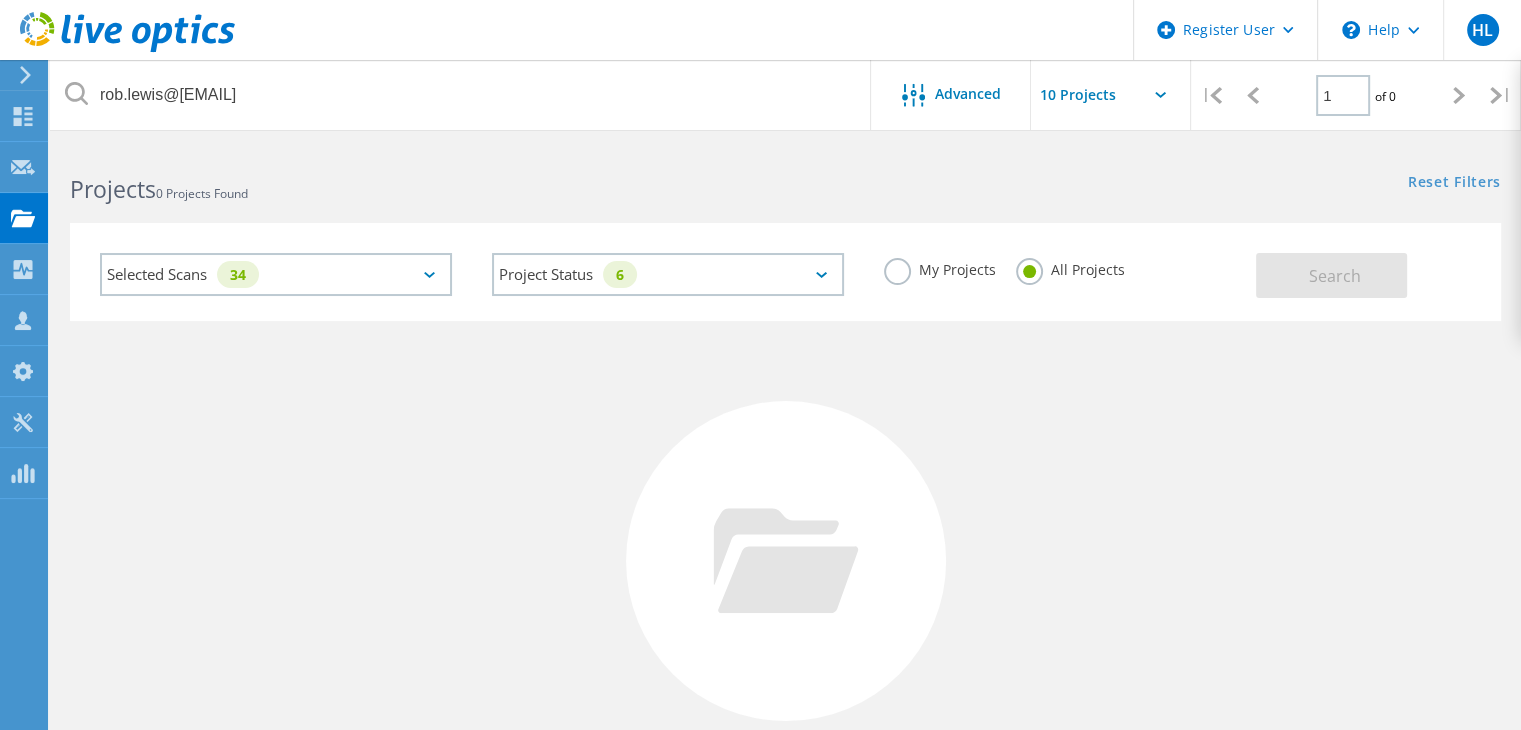 click 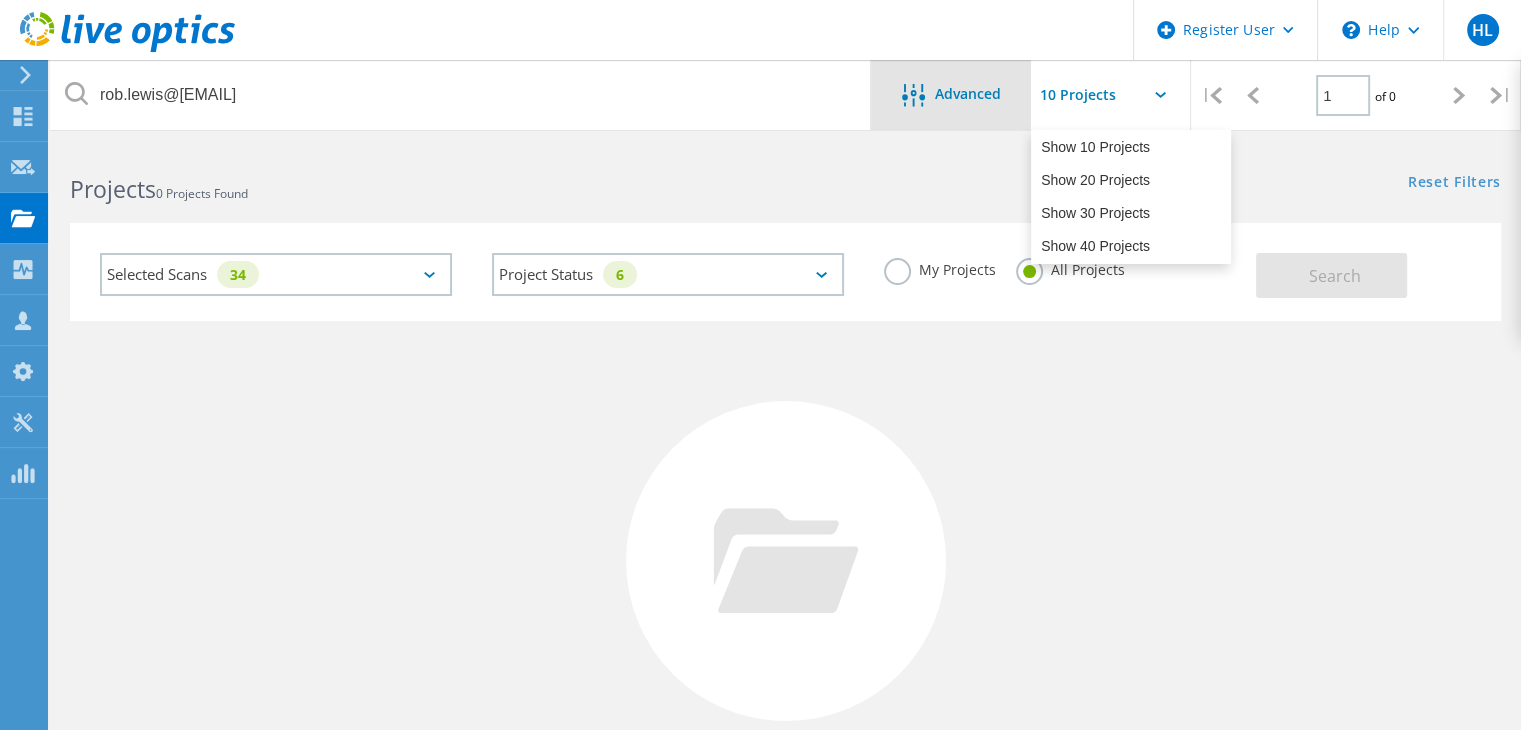 click on "Advanced" 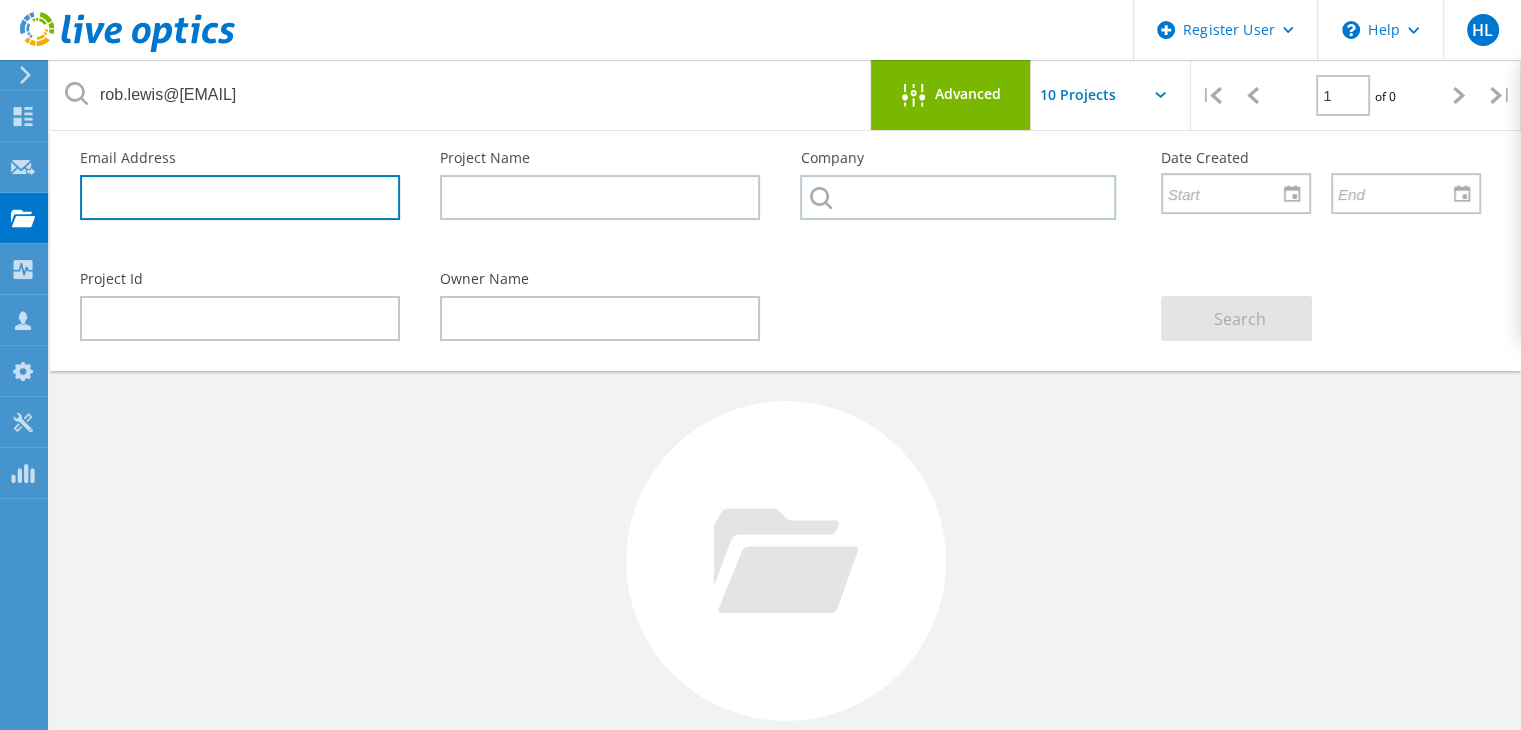 click 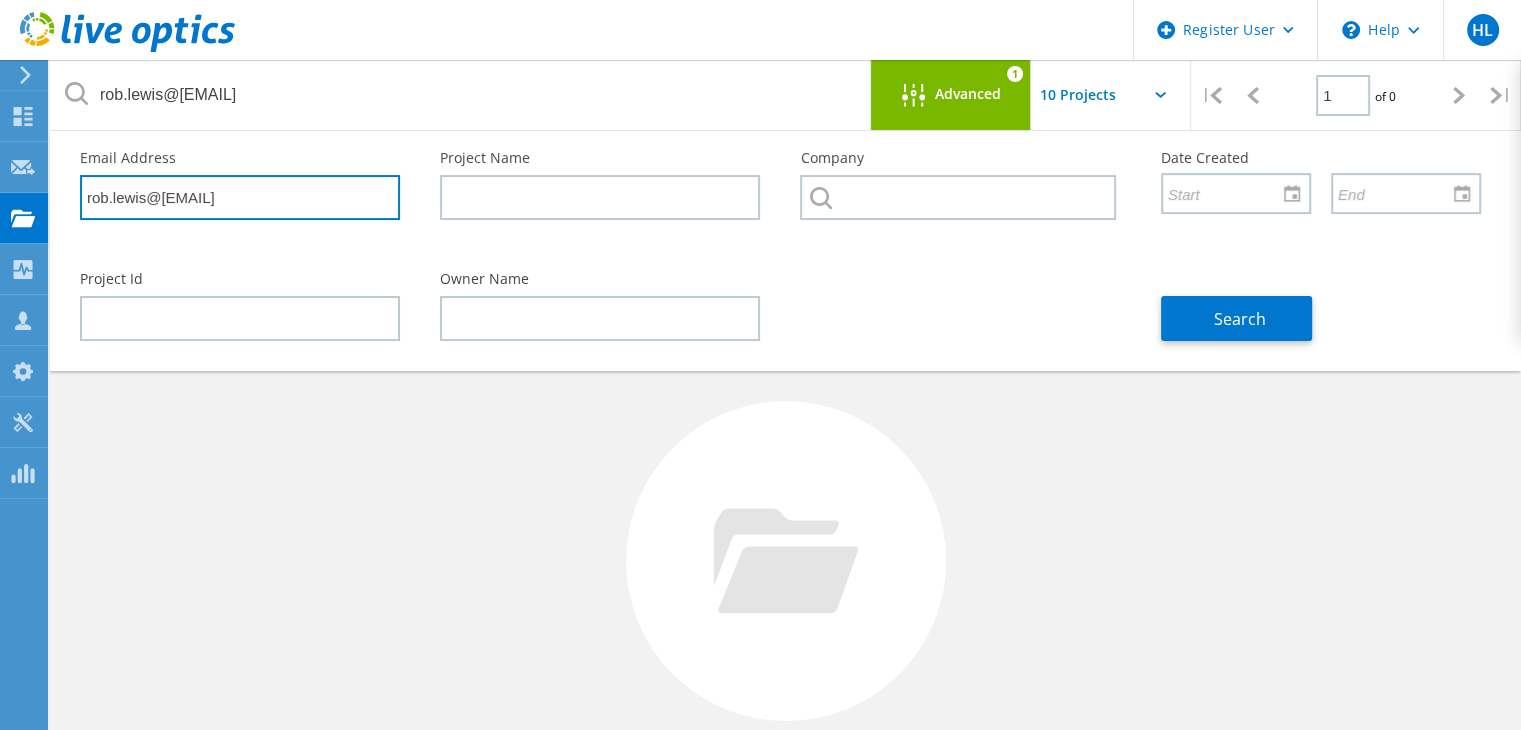 drag, startPoint x: 156, startPoint y: 205, endPoint x: 140, endPoint y: 205, distance: 16 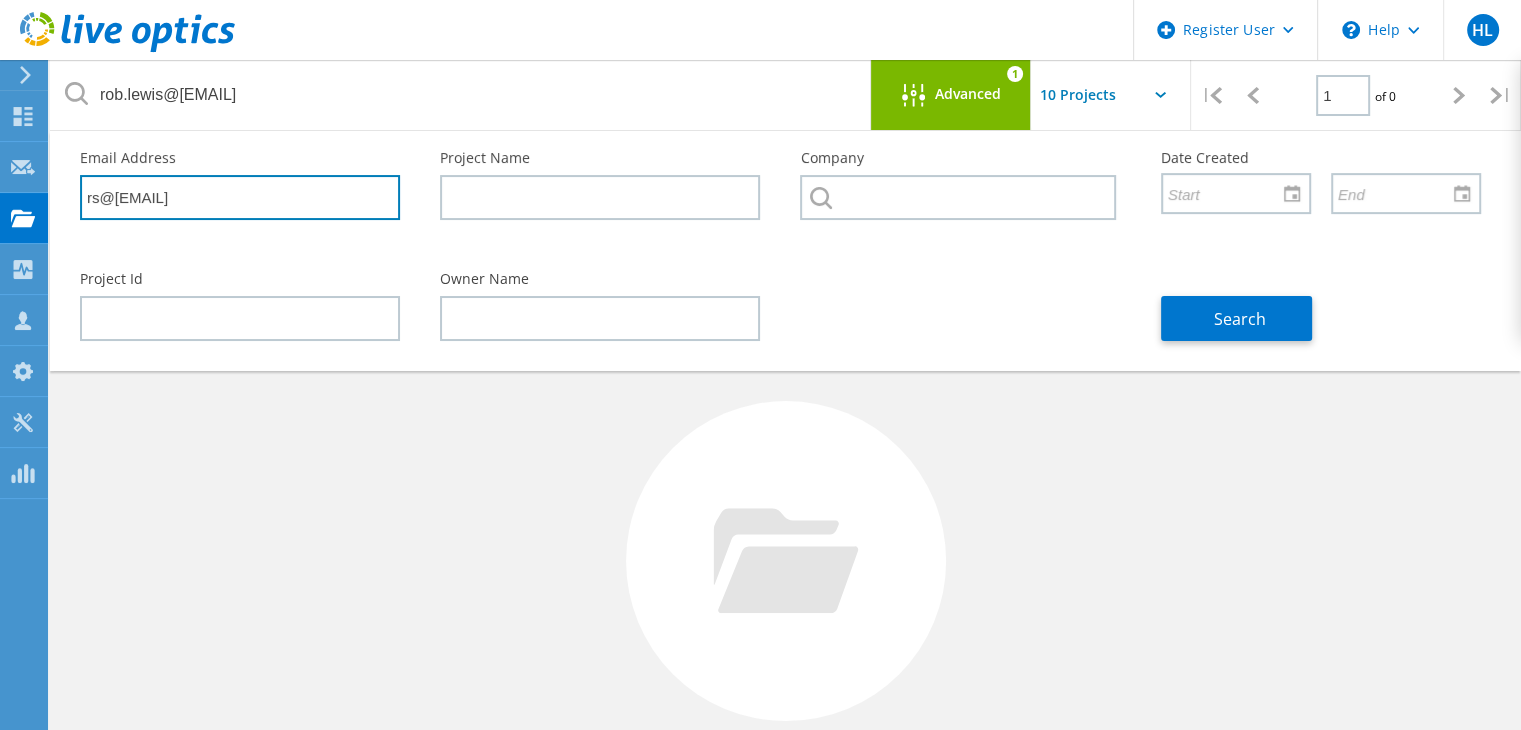 click on "rs@[EMAIL]" 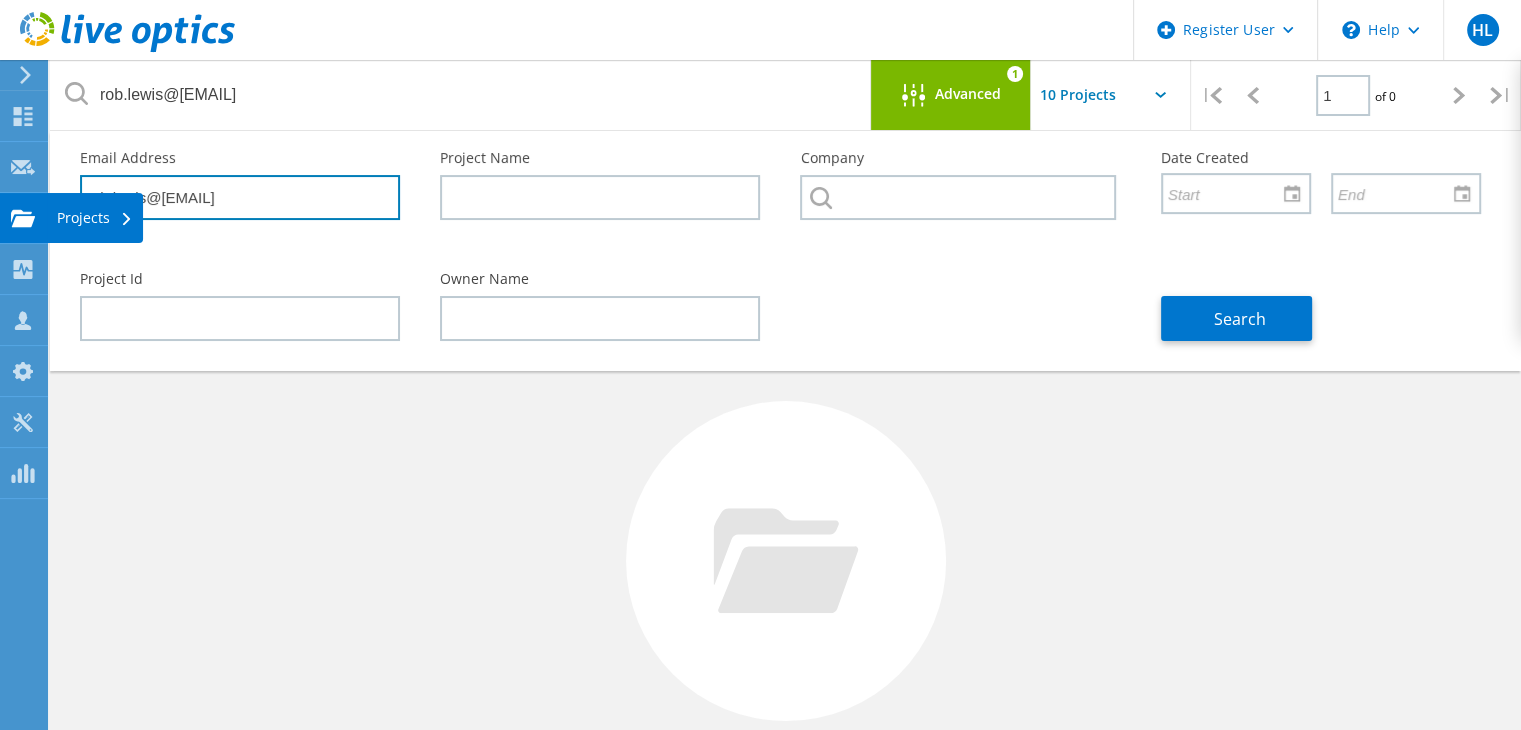 drag, startPoint x: 142, startPoint y: 194, endPoint x: 0, endPoint y: 194, distance: 142 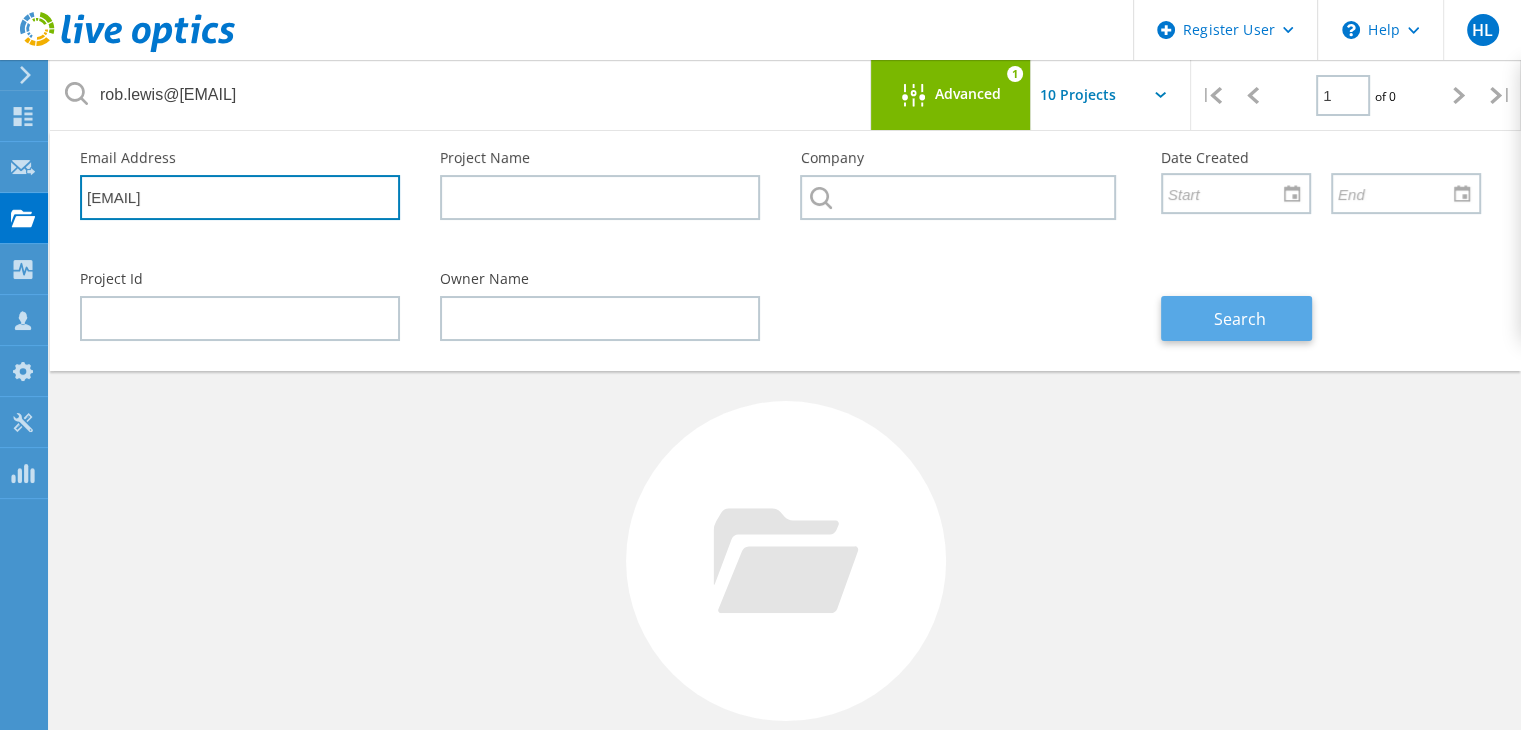 type on "[EMAIL]" 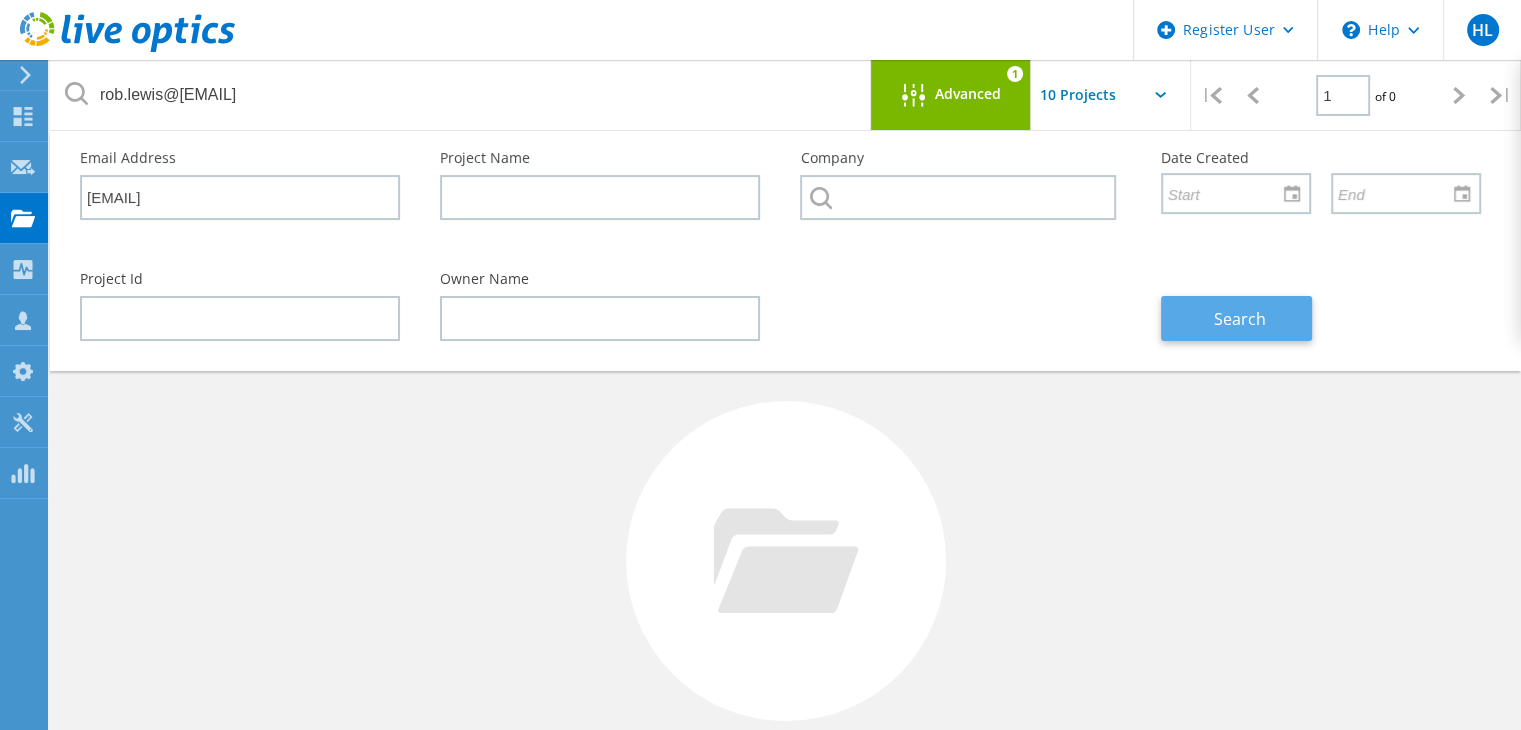 click on "Search" 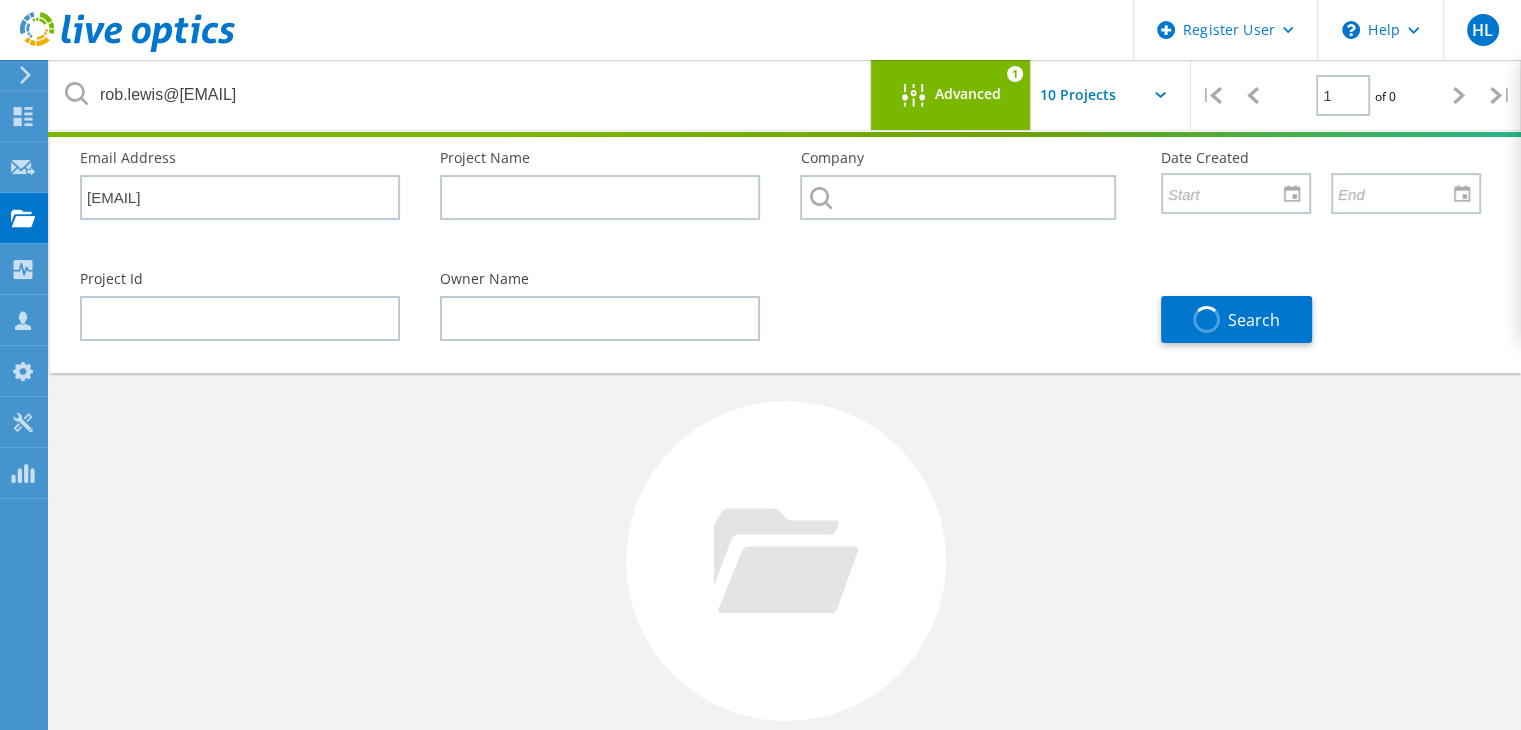 click 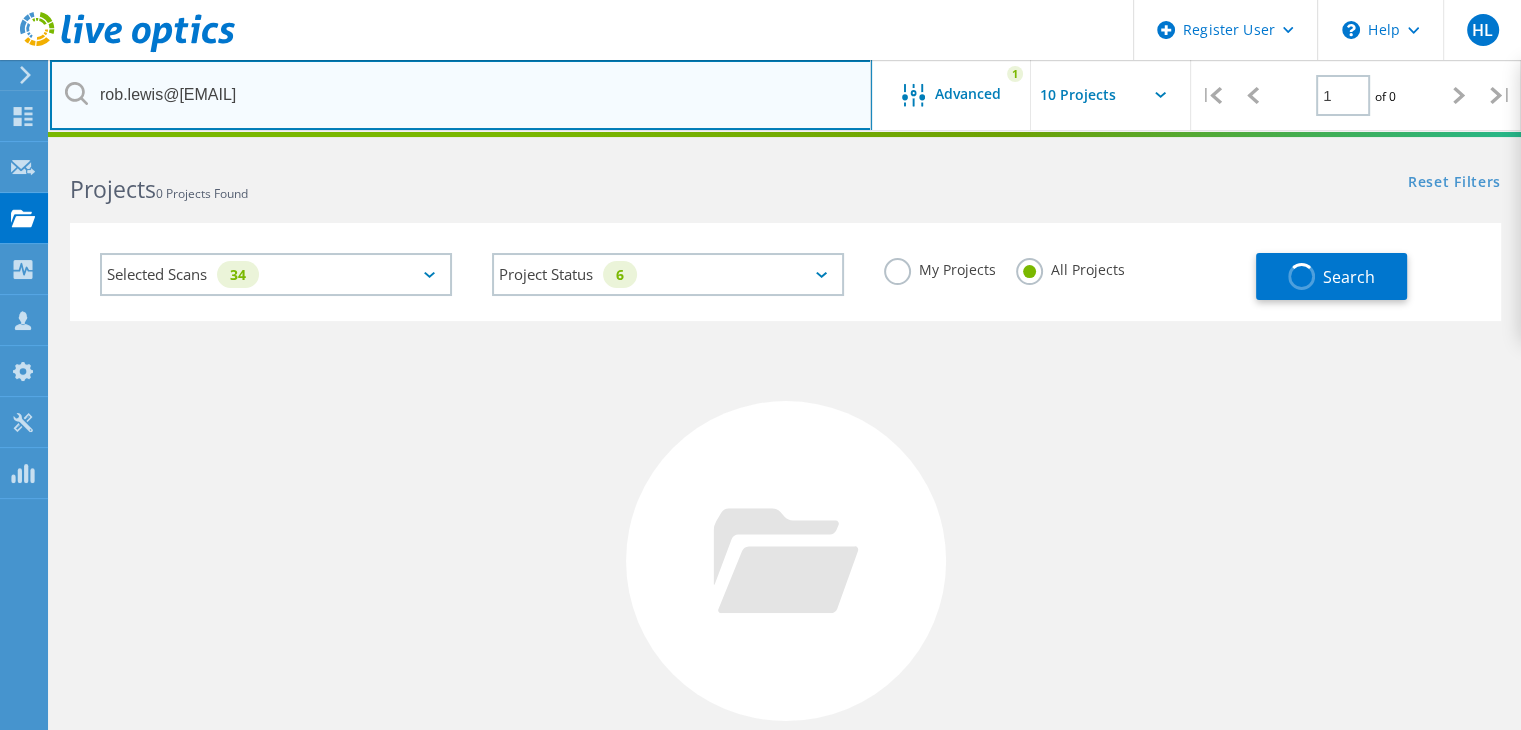 drag, startPoint x: 352, startPoint y: 89, endPoint x: 0, endPoint y: 84, distance: 352.03552 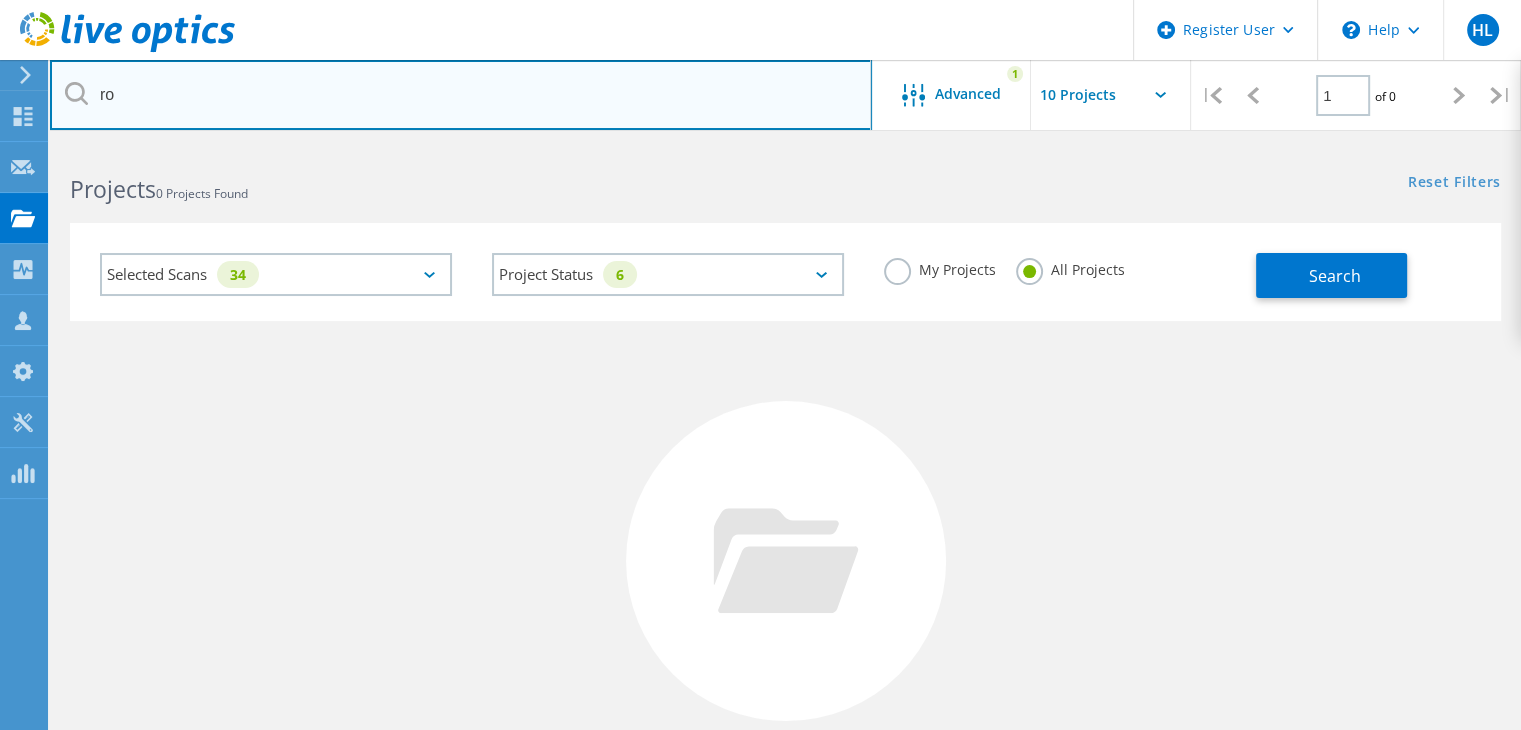 type on "r" 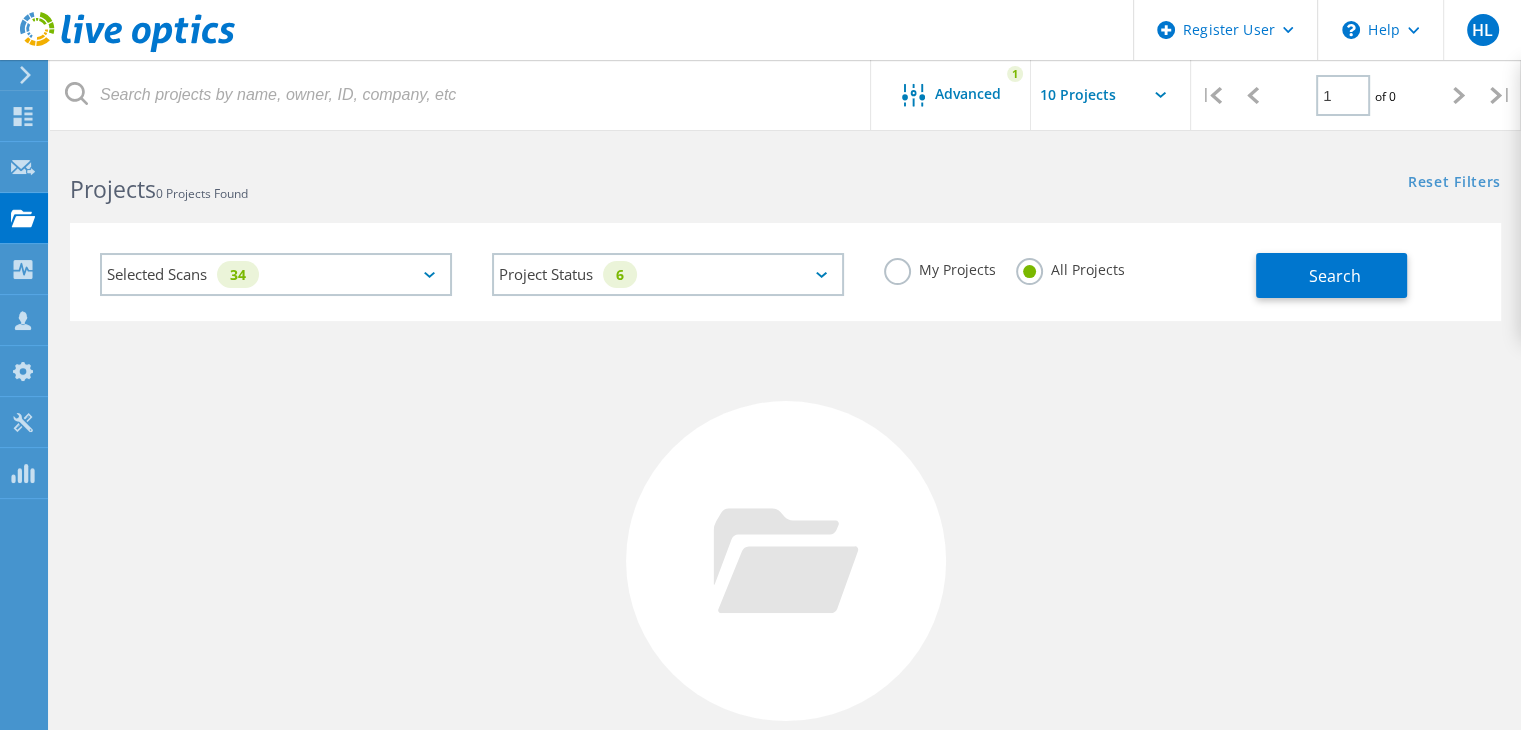 click on "Reset Filters  Show Filters" 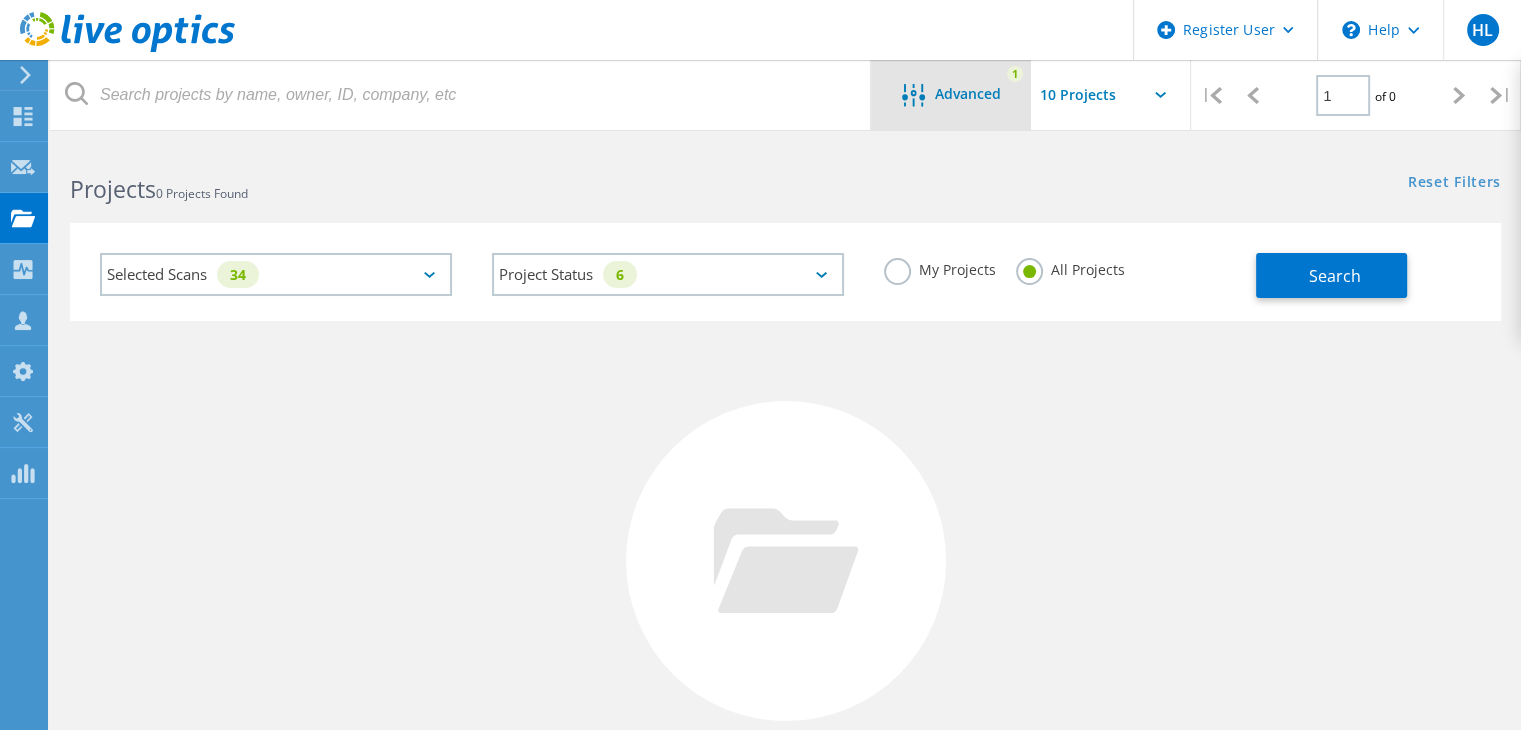 click on "Advanced 1" 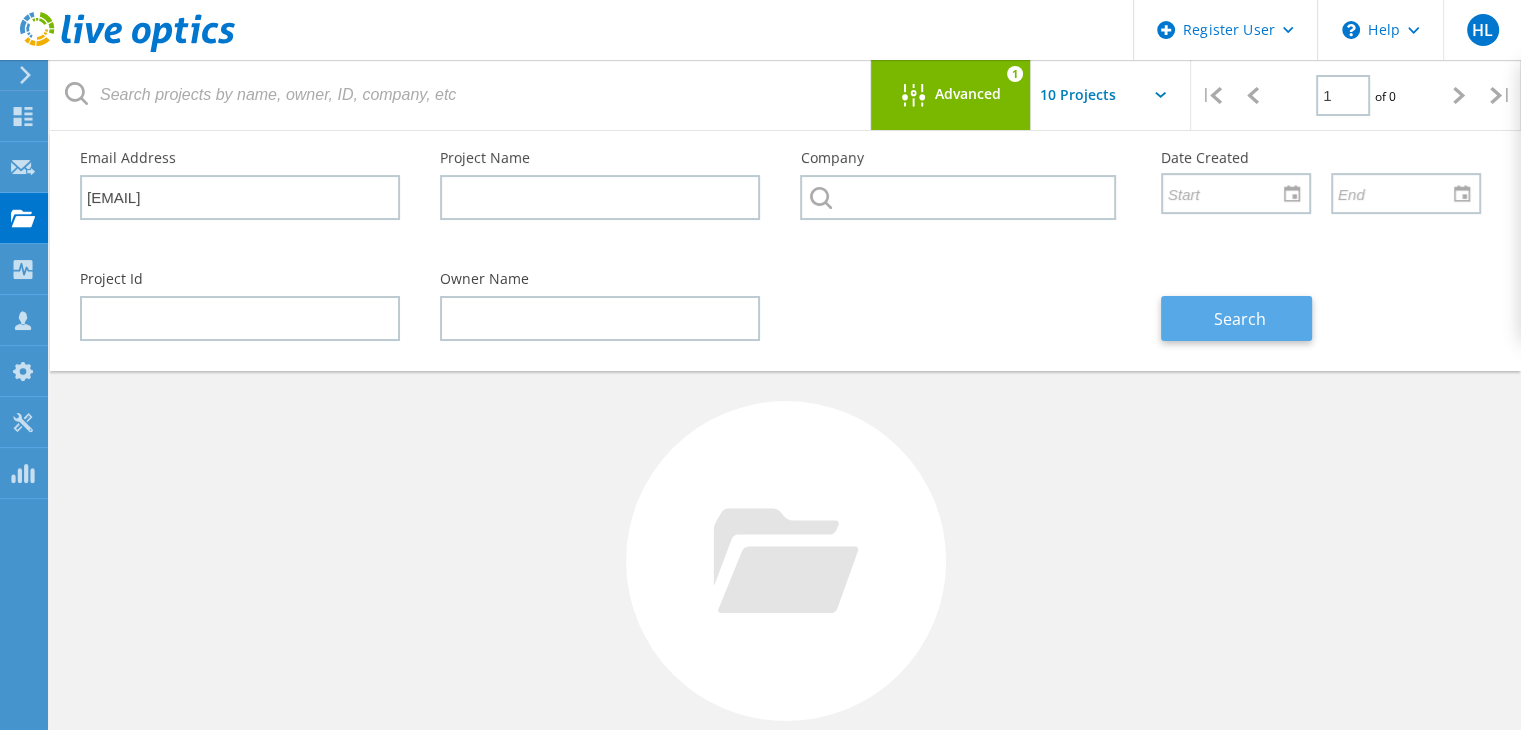 click on "Search" 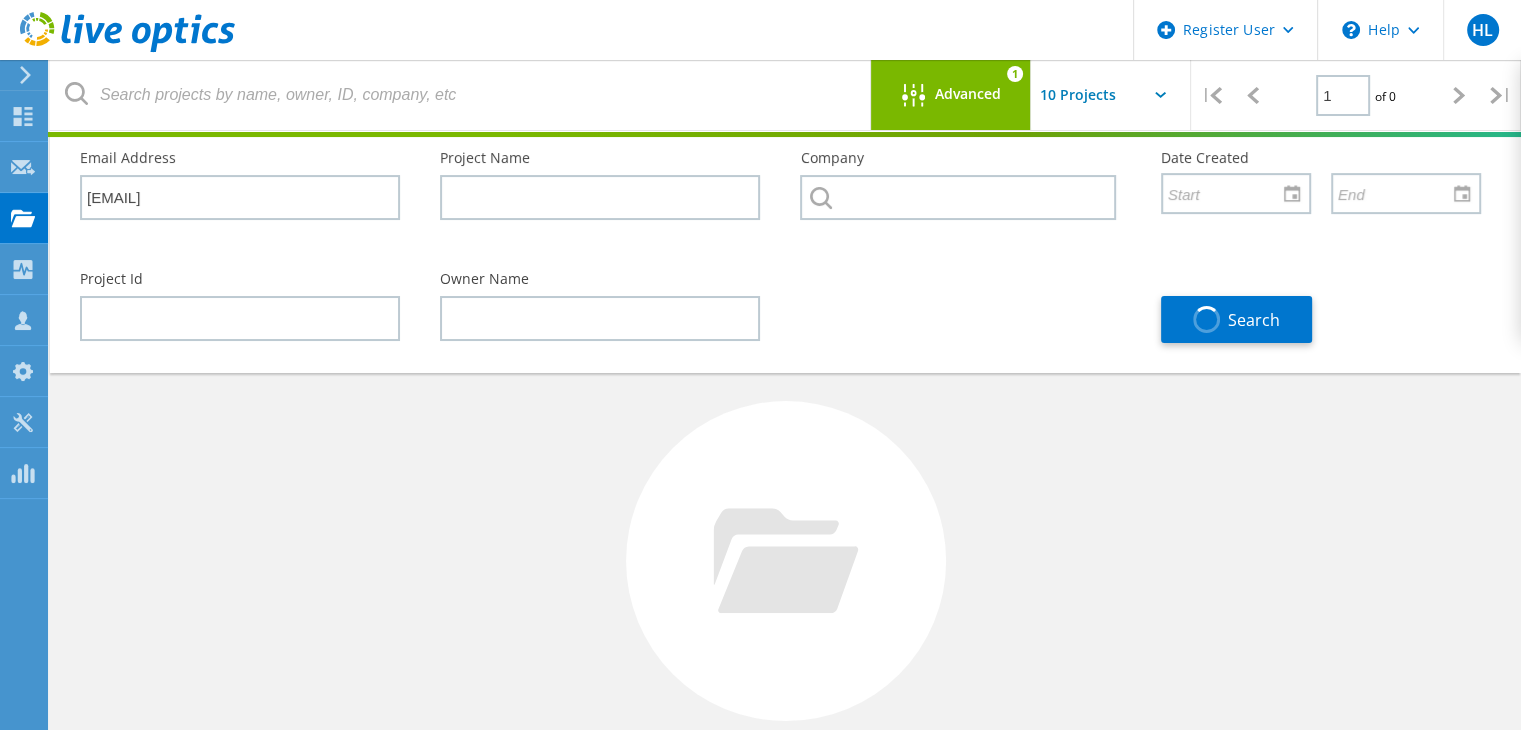 click on "Advanced 1" 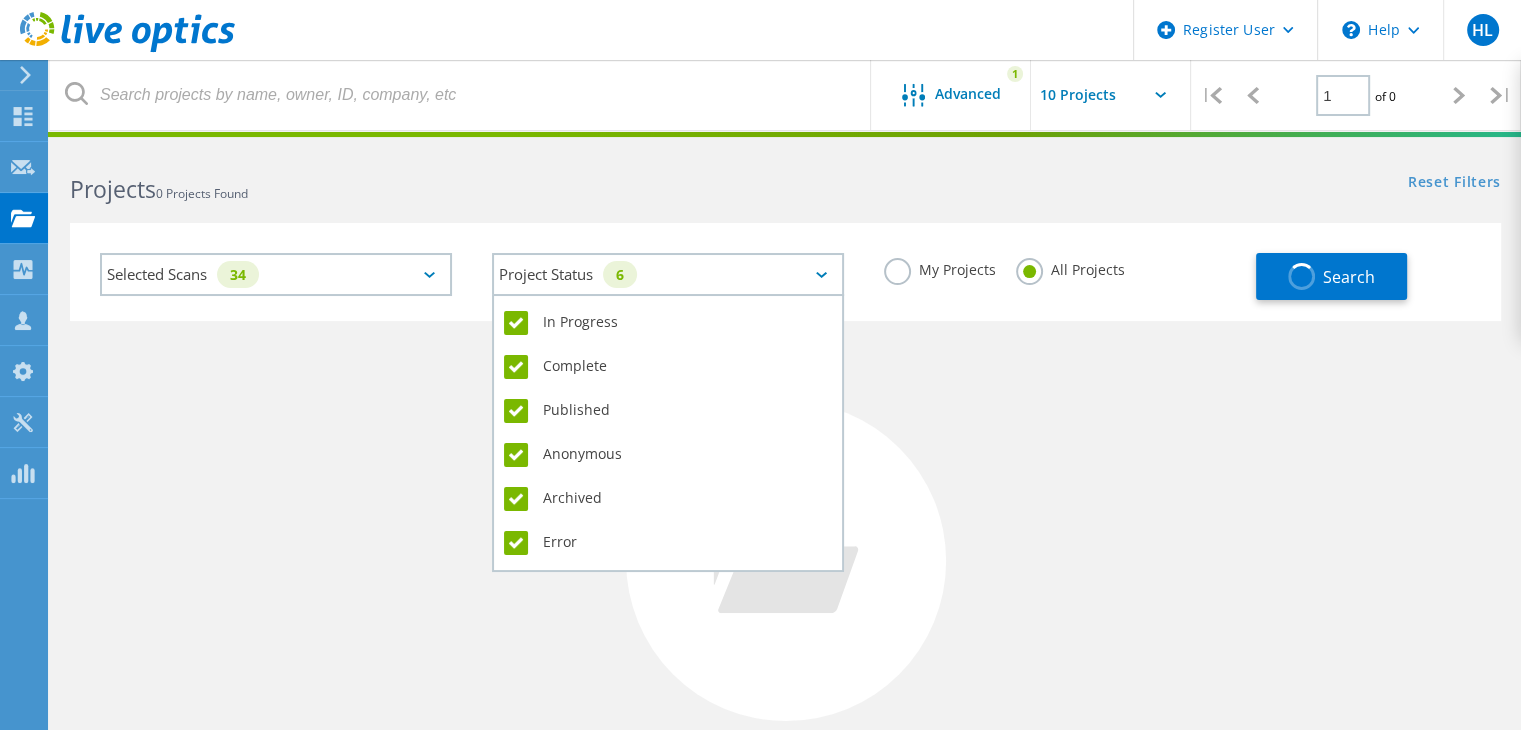 click on "6" 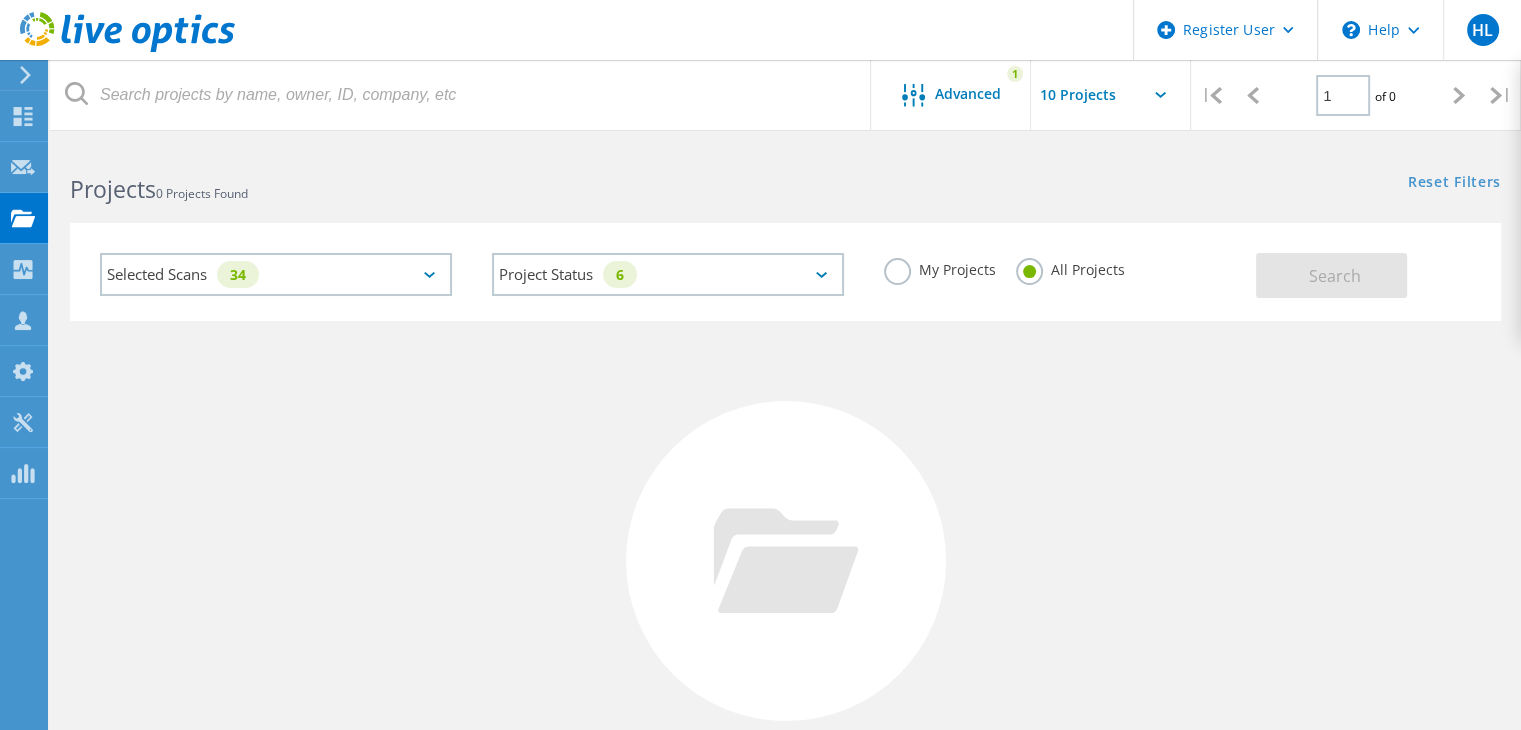 click on "Selected Scans   34" 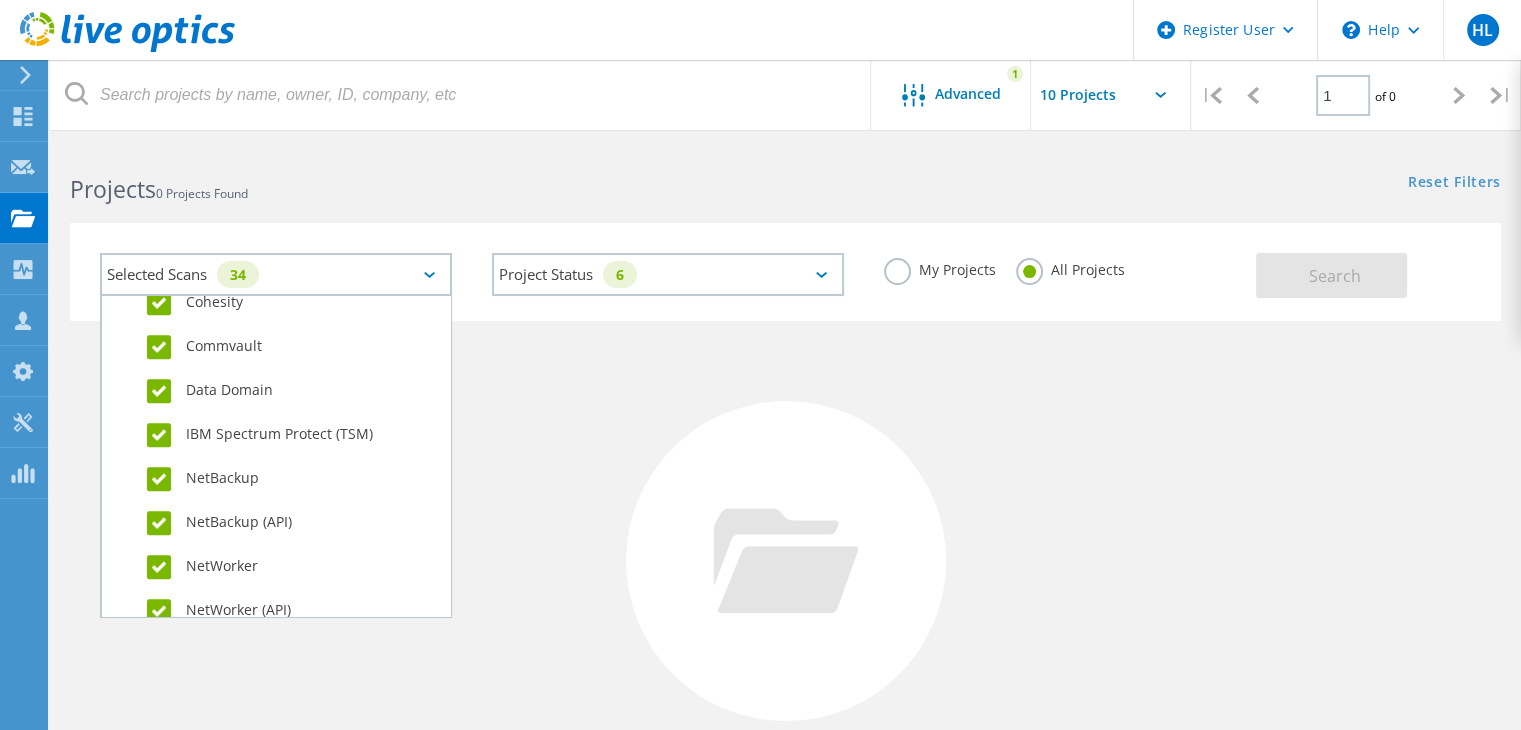 scroll, scrollTop: 1378, scrollLeft: 0, axis: vertical 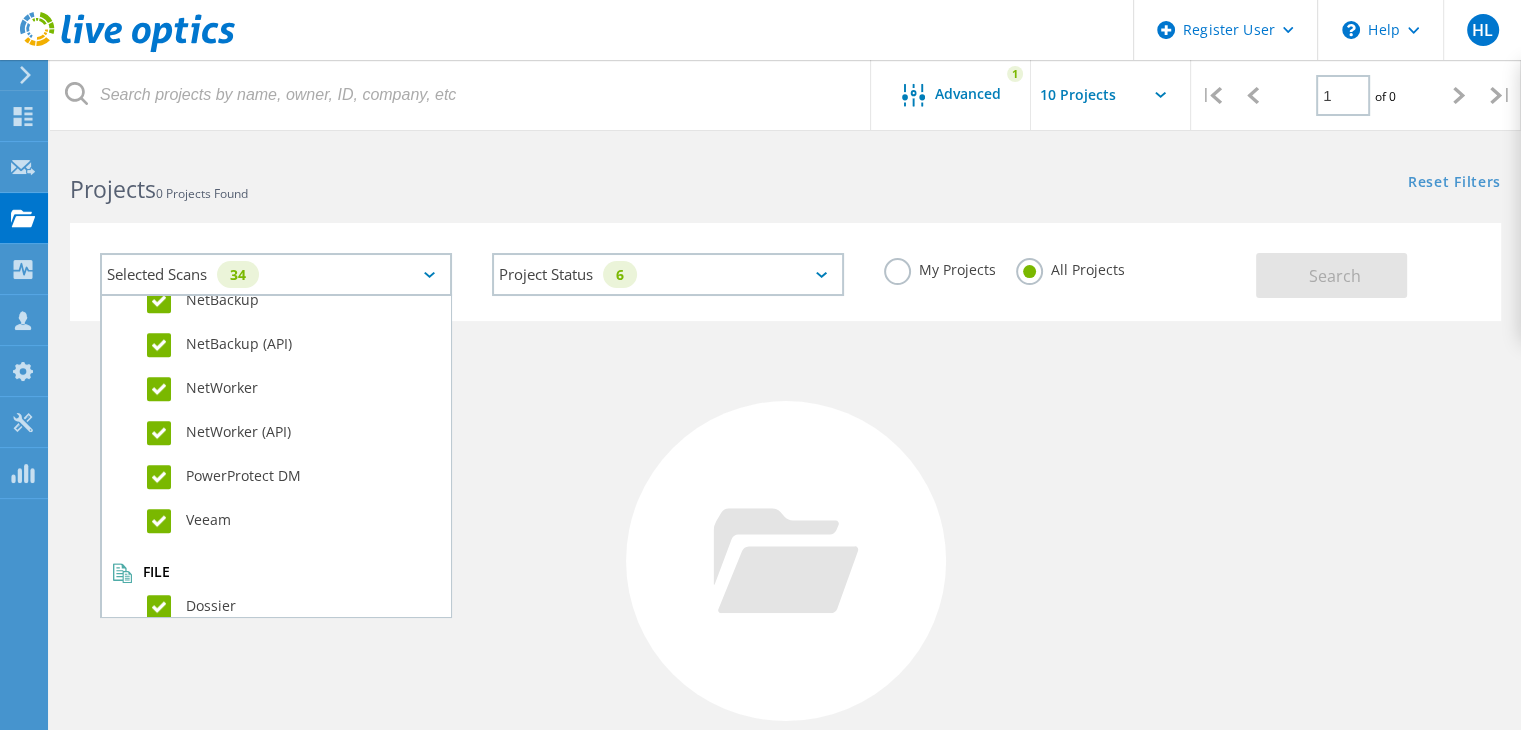 click 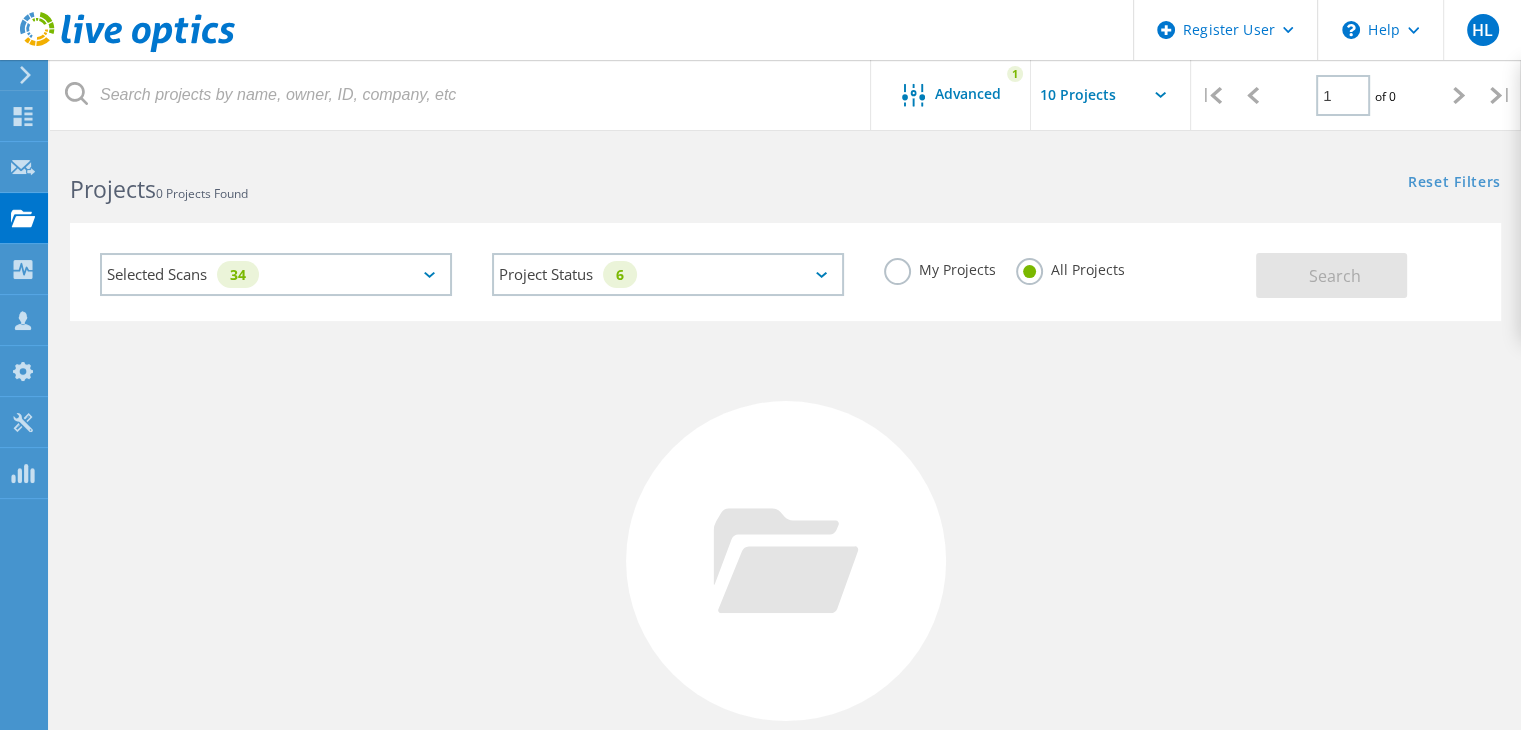 click on "Reset Filters  Show Filters" 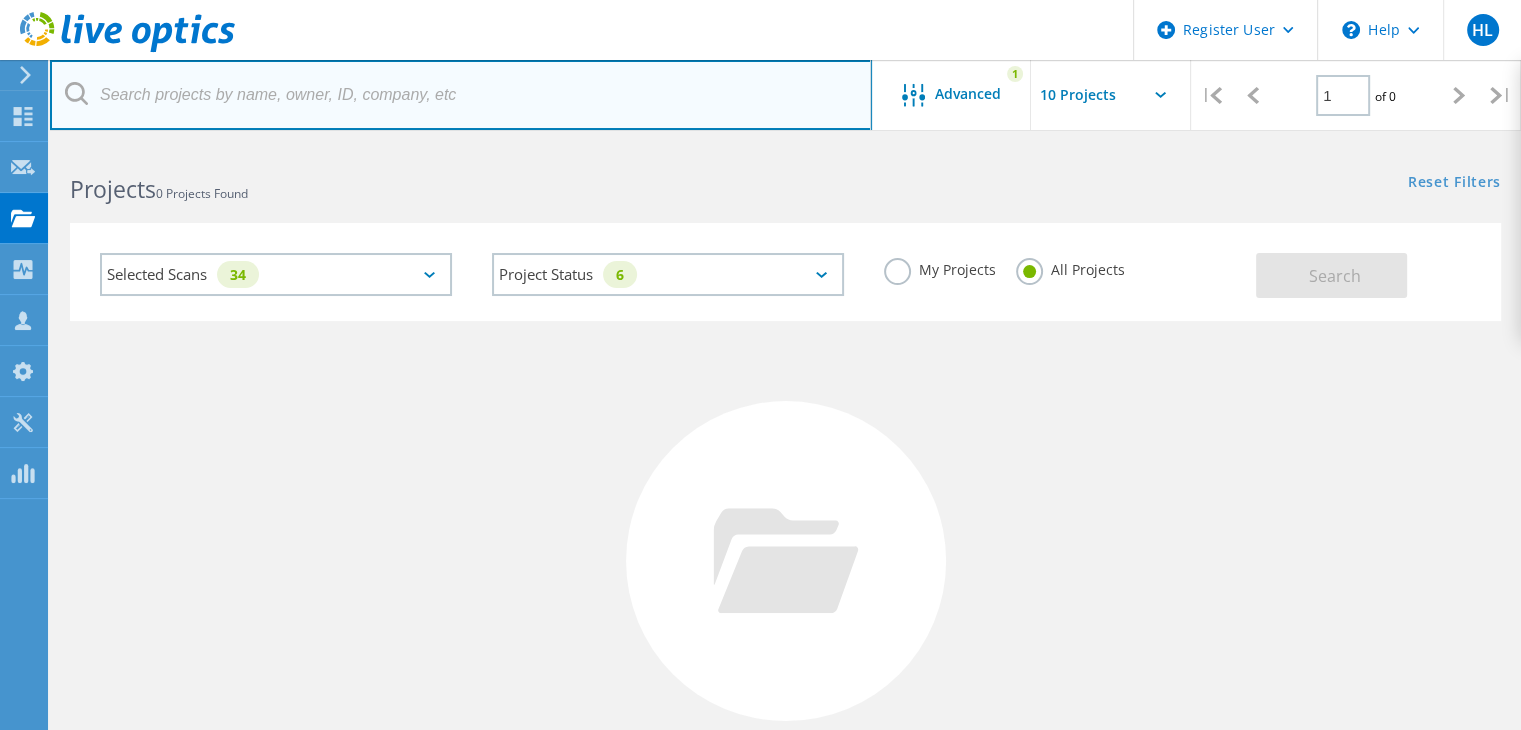 click at bounding box center (461, 95) 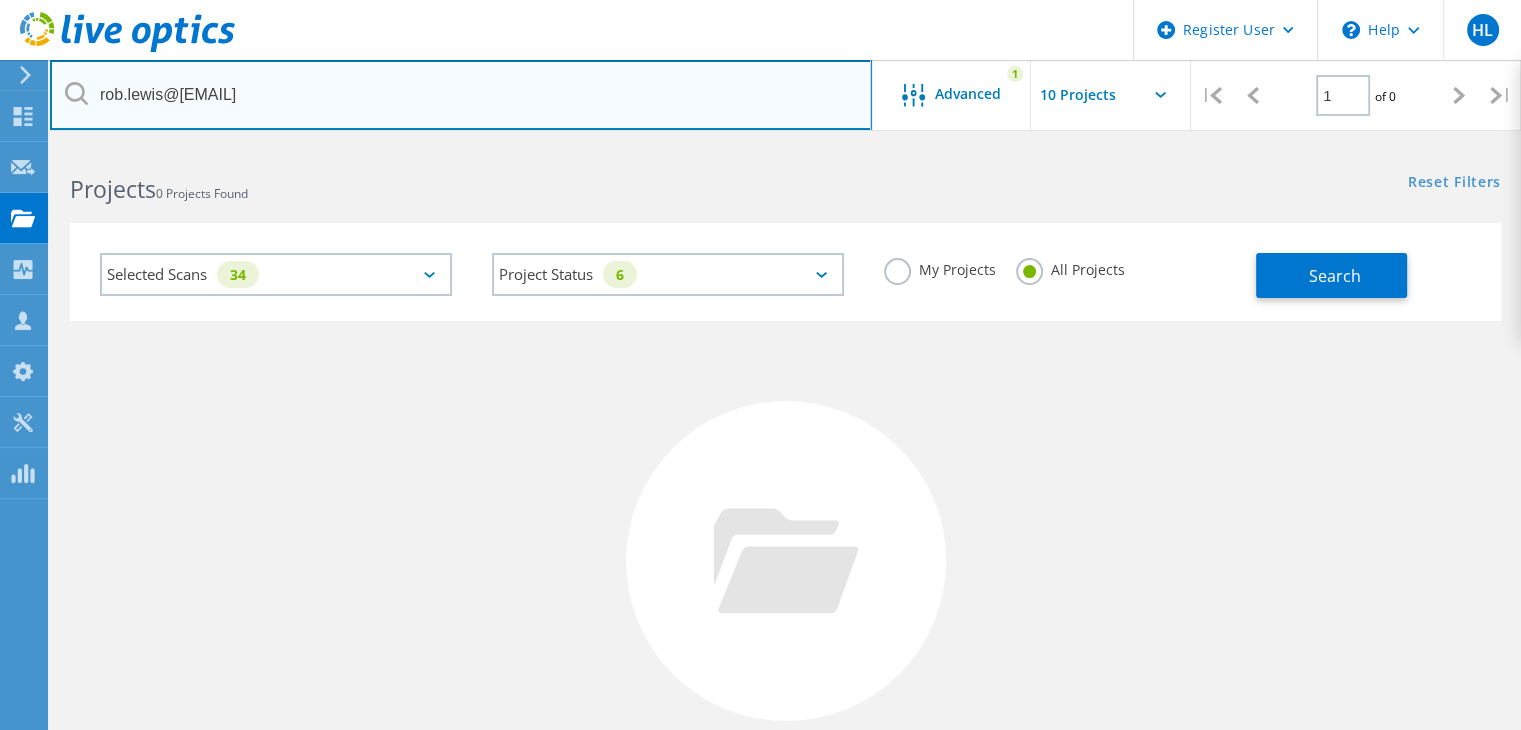 click on "rob.lewis@[EMAIL]" at bounding box center (461, 95) 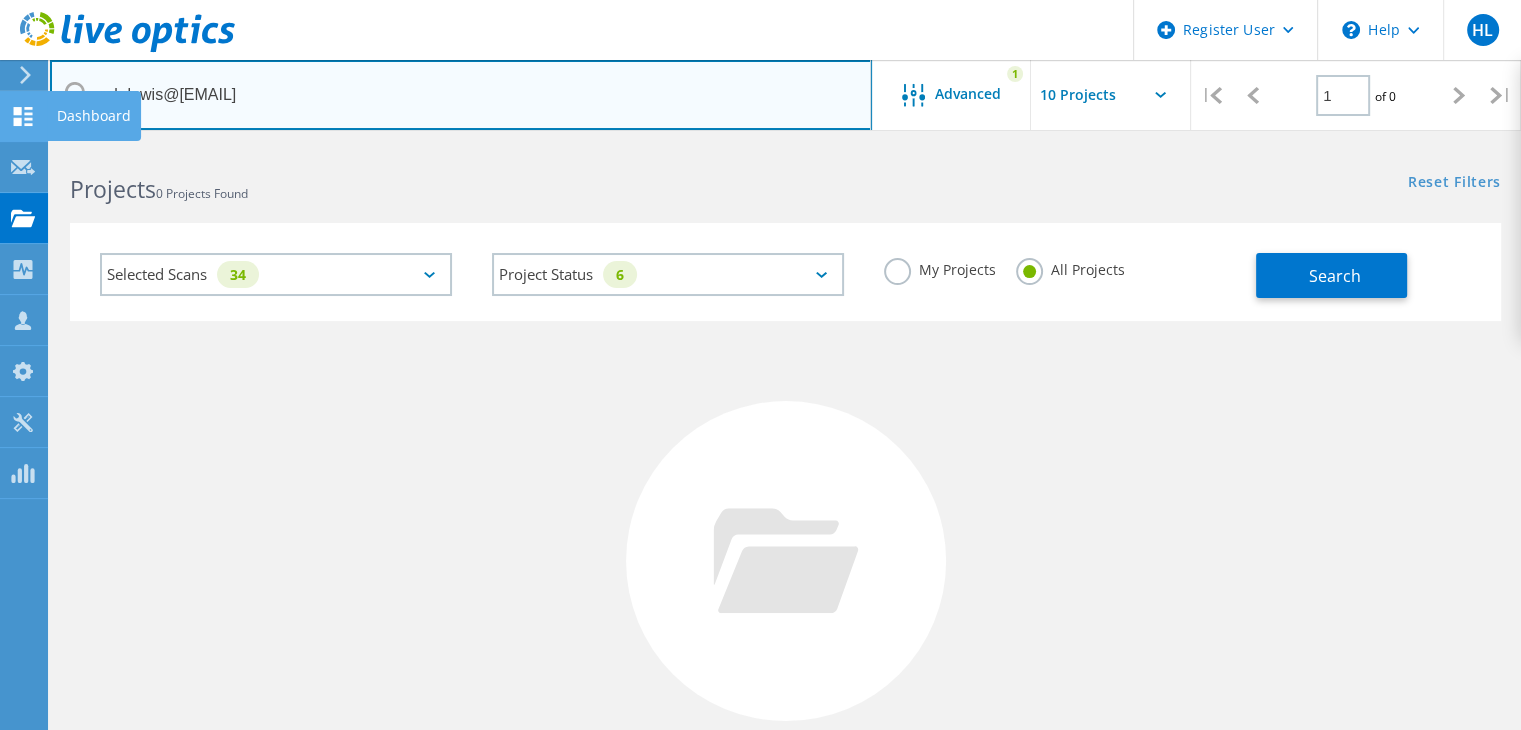 drag, startPoint x: 169, startPoint y: 93, endPoint x: 0, endPoint y: 91, distance: 169.01184 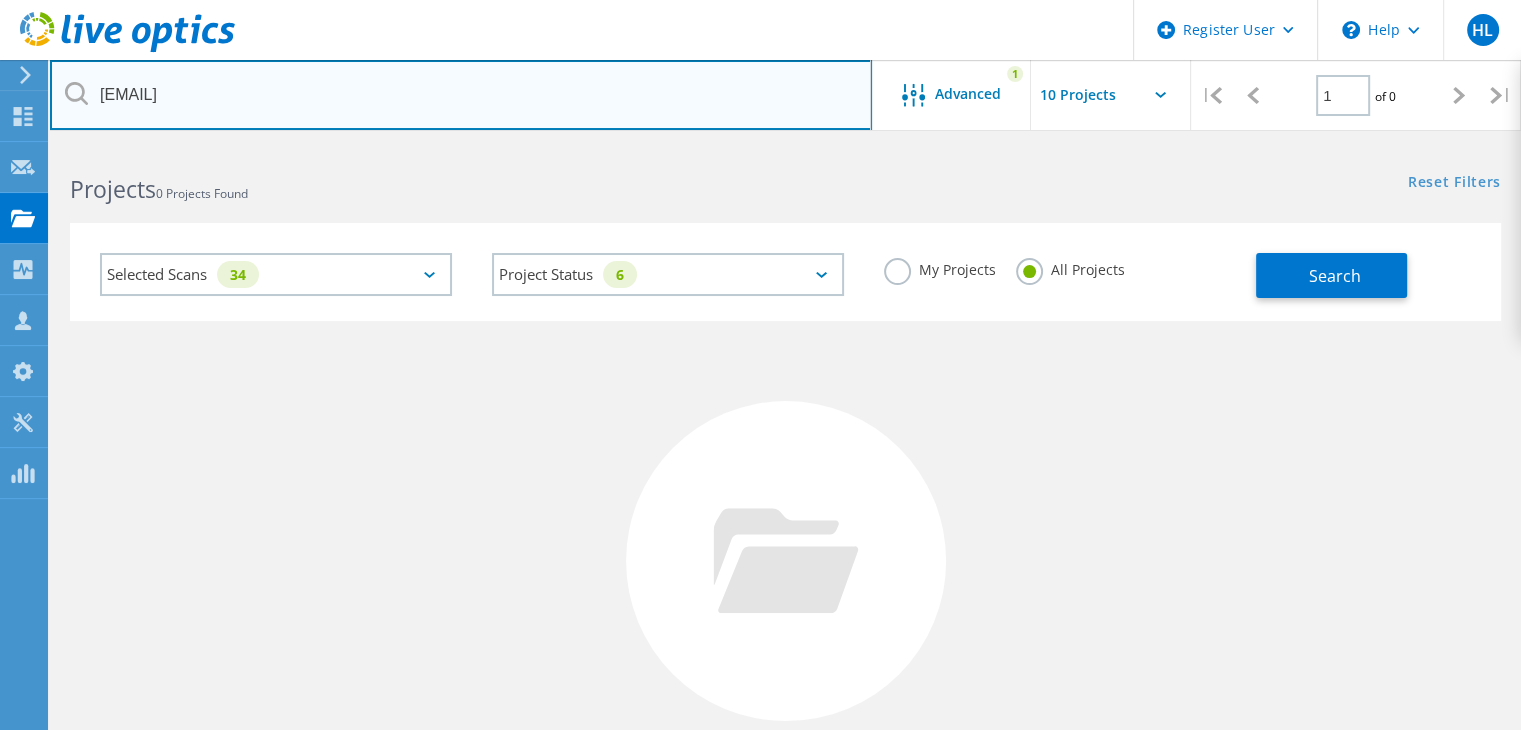 type on "[EMAIL]" 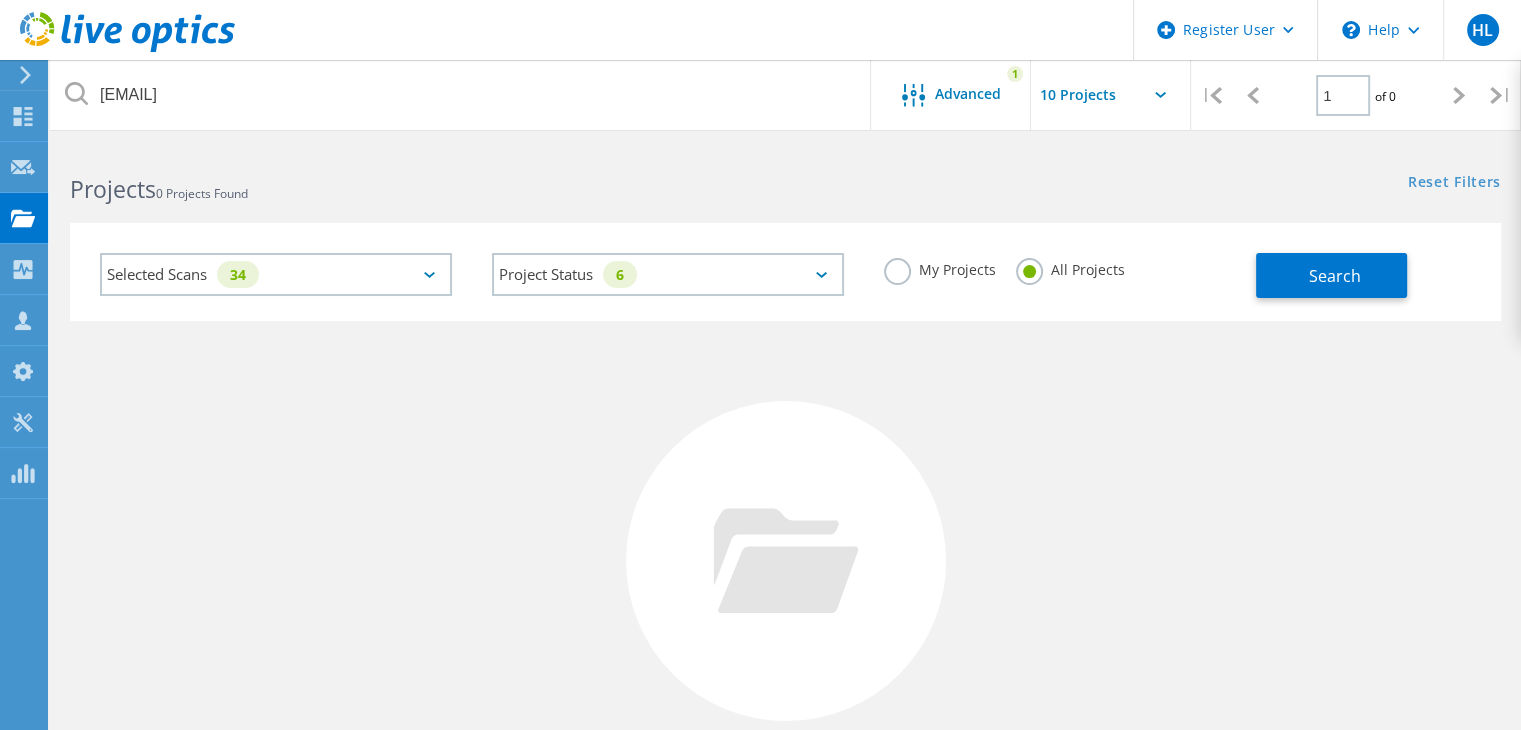 click on "Register User  \n   Help  Explore Helpful Articles Contact Support HL Dell User [NAME] [LAST_NAME] Hunter.Lanning@[EMAIL] Dell  My Profile Log Out  Dashboard   Dashboard   Request Capture   Request Capture   Projects   Projects   Collectors   Collectors   Customers   Customers   My Profile   My Profile   Tools   Tools   PowerSizer   PowerSizer  @[EMAIL] Advanced 1 Pull down to refresh... Release to refresh... Refreshing... Show 10 Projects Show 20 Projects Show 30 Projects Show 40 Projects Loading...  |  1 of 0  |  Email Address @[EMAIL] Project Name Company Date Created Project Id Owner Name   Search Projects   0 Projects Found Reset Filters  Show Filters   Selected Scans   34   Project Status   6  In Progress Complete Published Anonymous Archived Error My Projects All Projects Search No Projects Found Try refining your search. Privacy Policy Cookies Ads & Email Telemetry EULA Support Version: 25.2.12.1 © 2025 Dell Inc. All Rights Reserved" at bounding box center (760, 535) 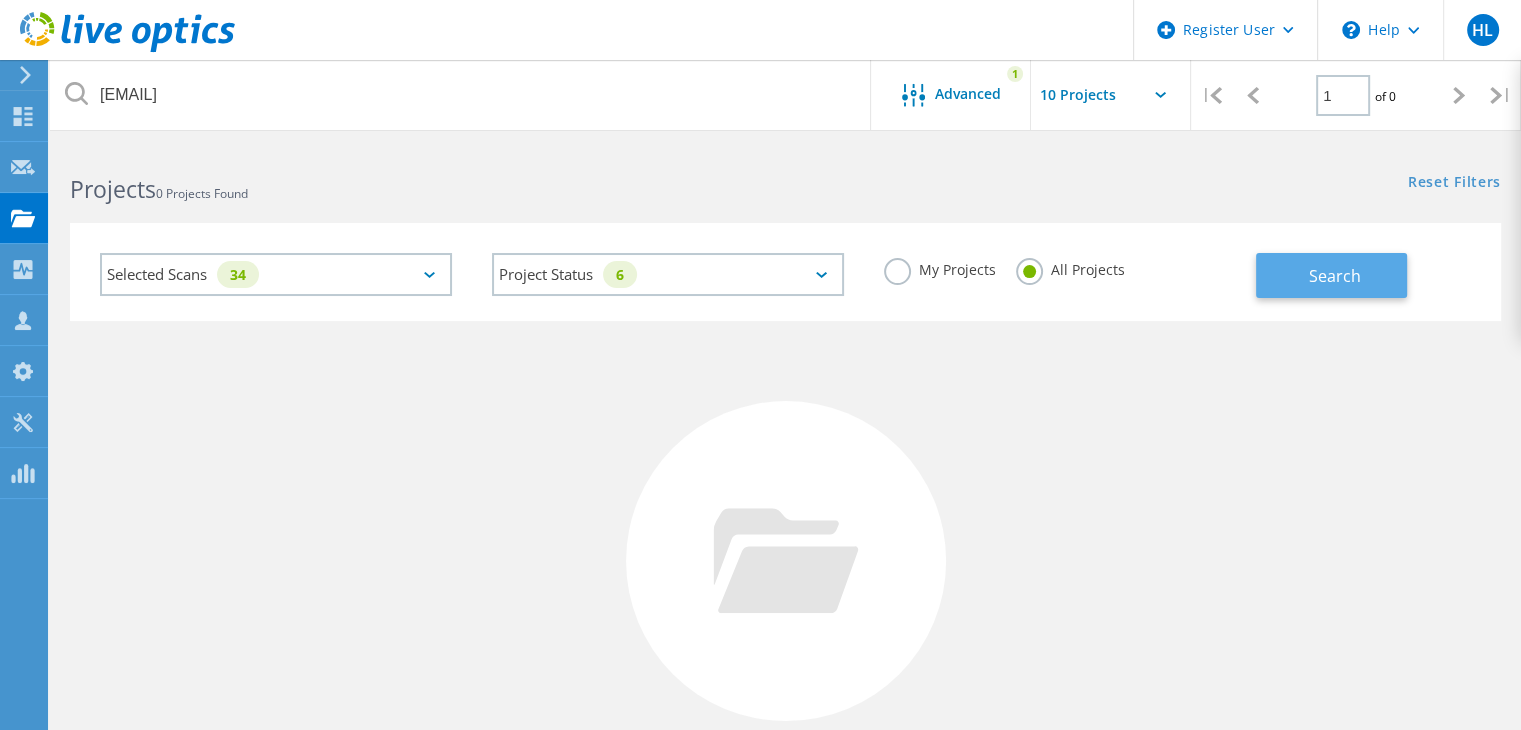 click on "Search" 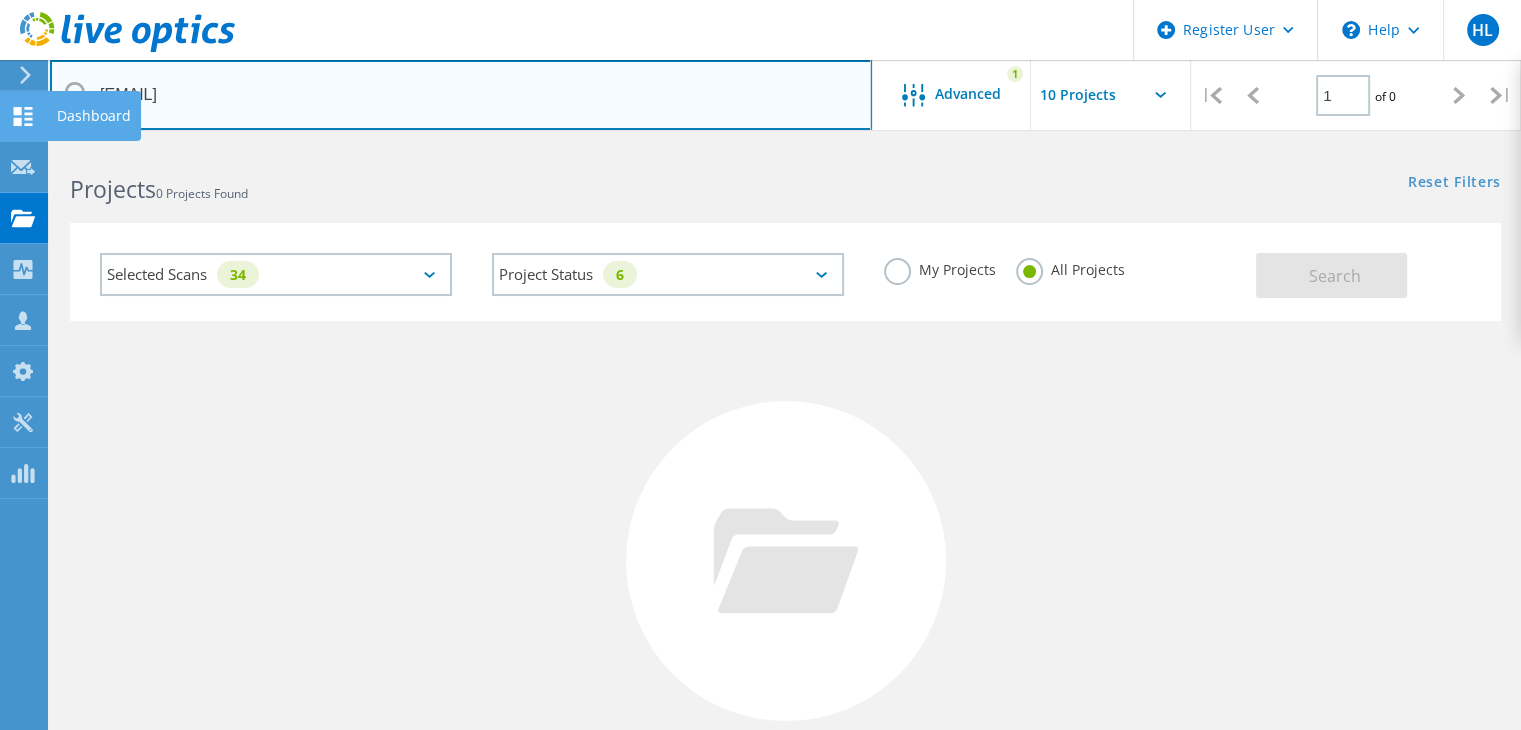 drag, startPoint x: 346, startPoint y: 100, endPoint x: 0, endPoint y: 100, distance: 346 